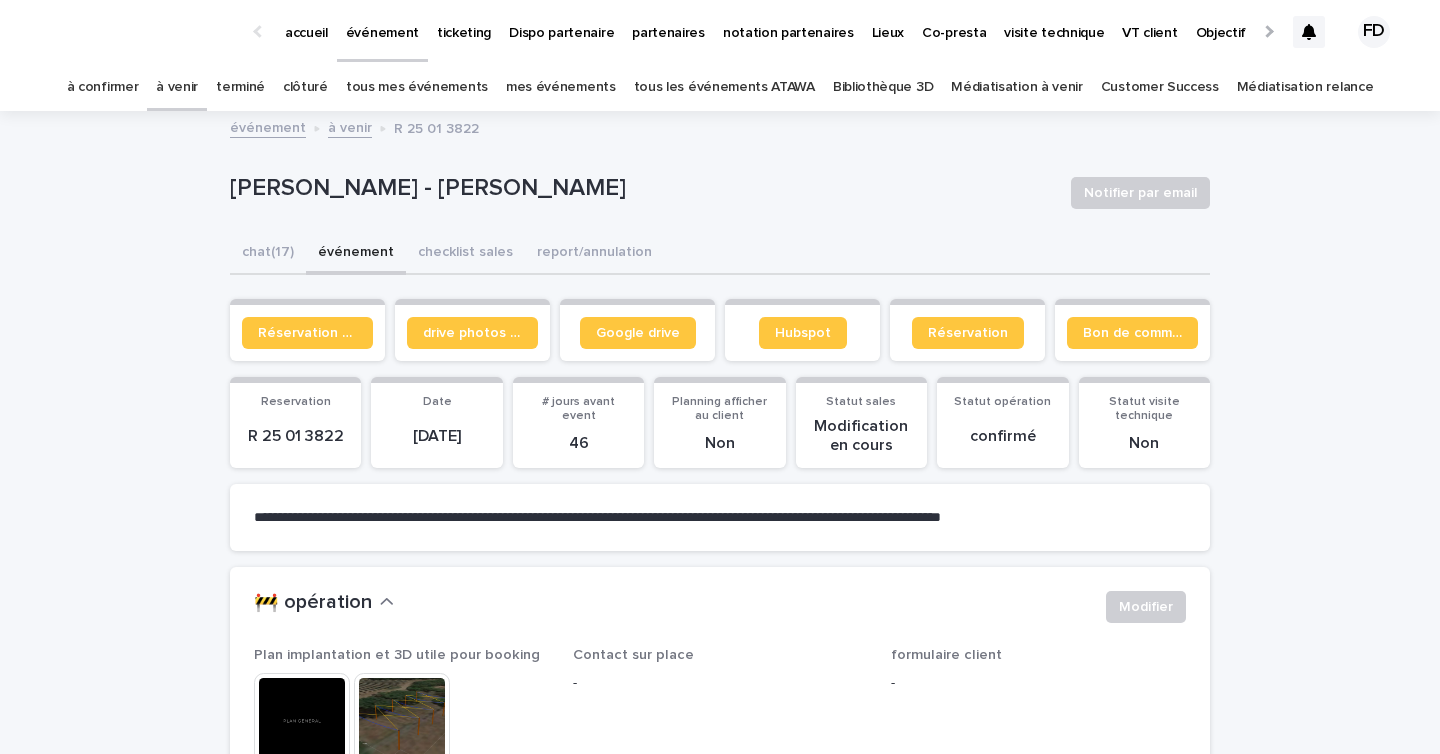 scroll, scrollTop: 0, scrollLeft: 0, axis: both 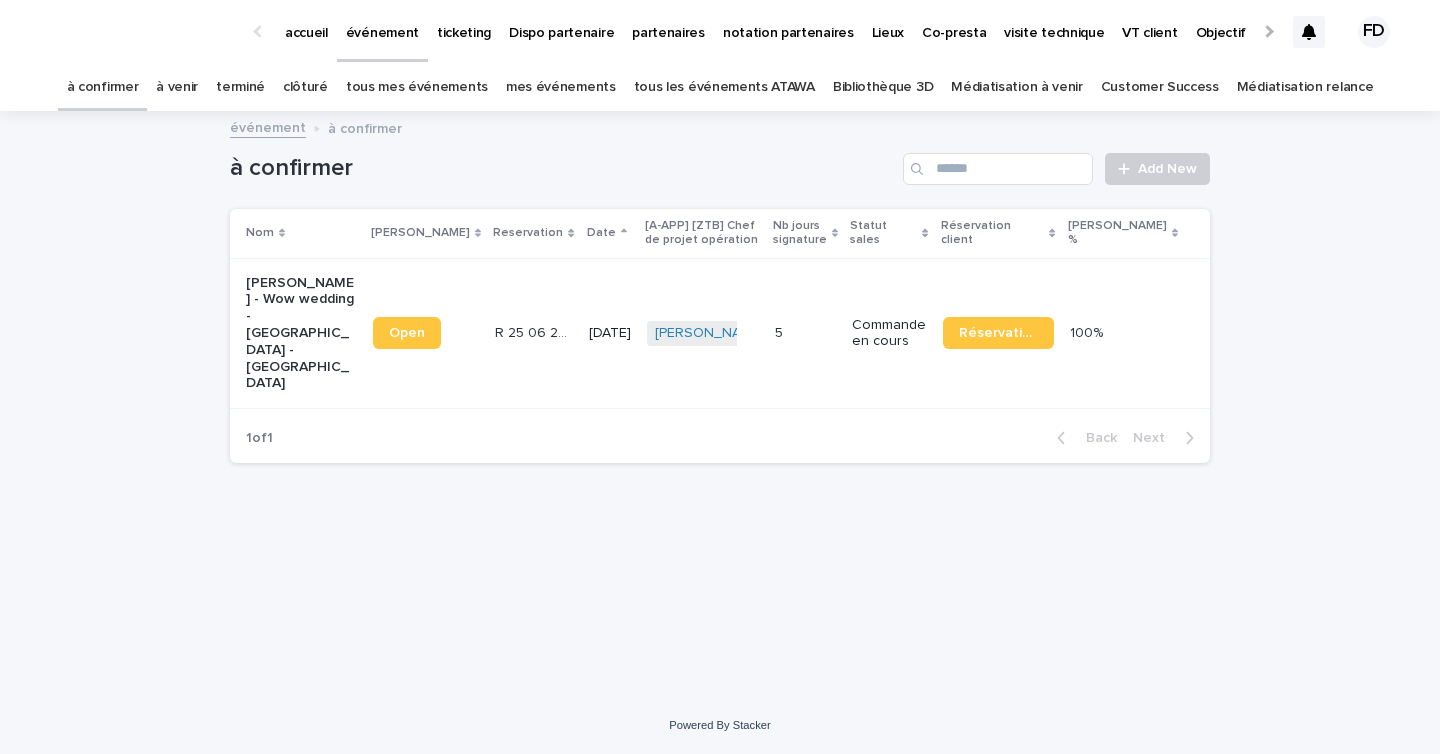 click on "à venir" at bounding box center [177, 87] 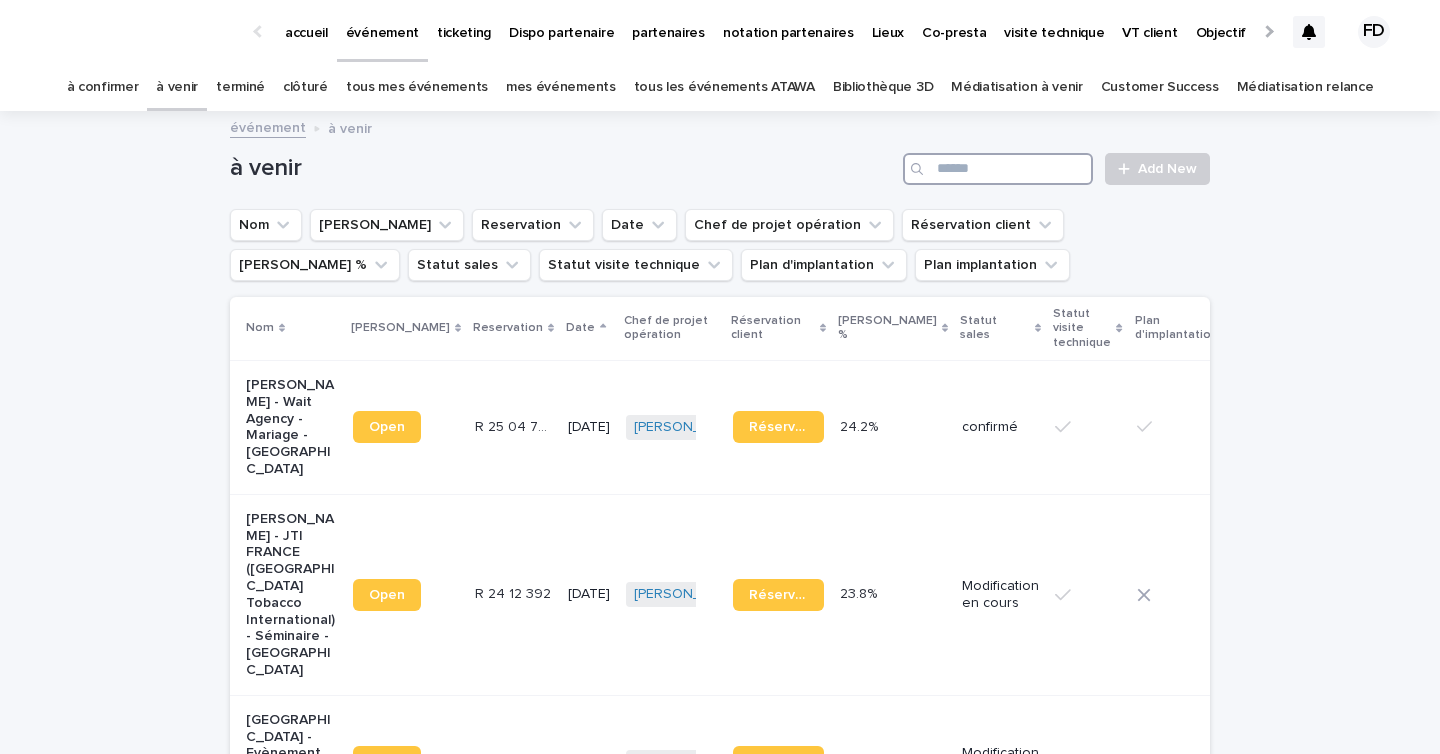 click at bounding box center (998, 169) 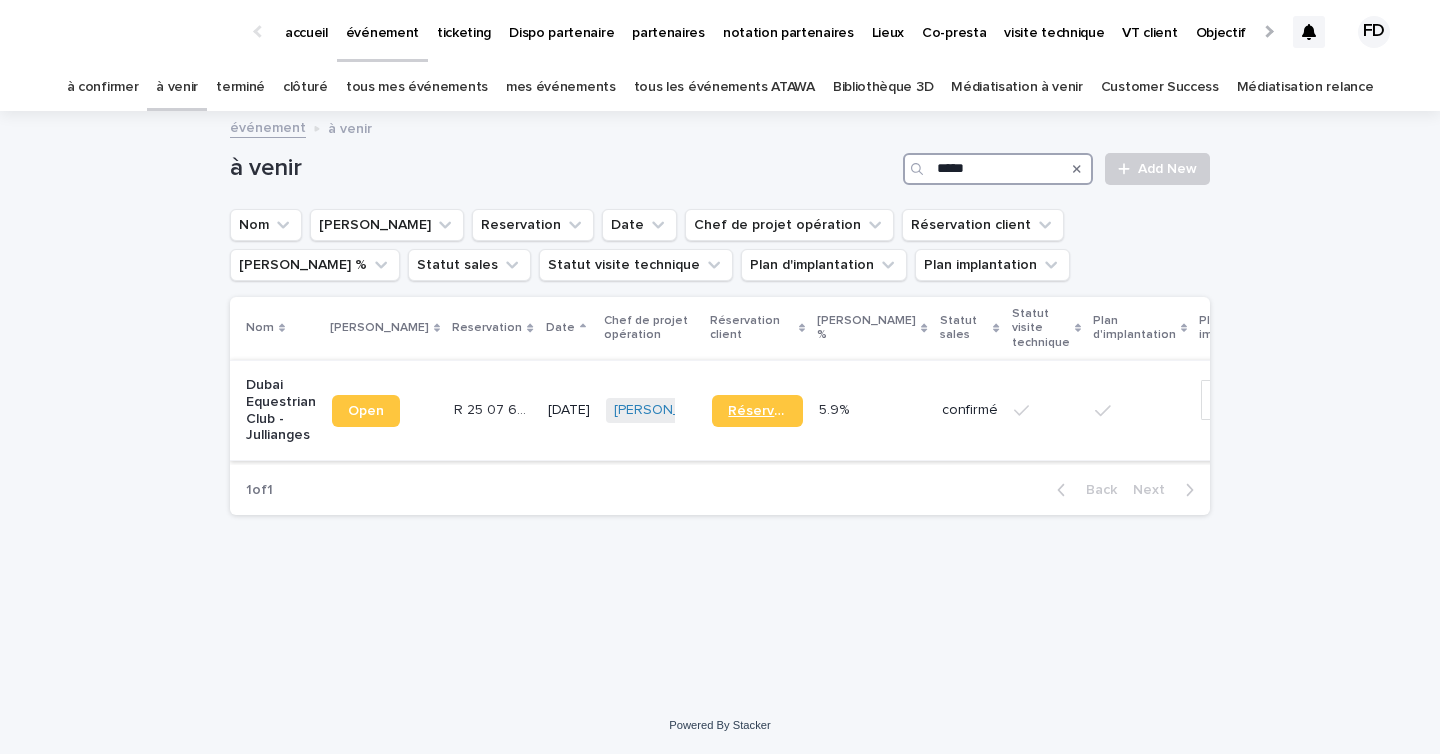 type on "*****" 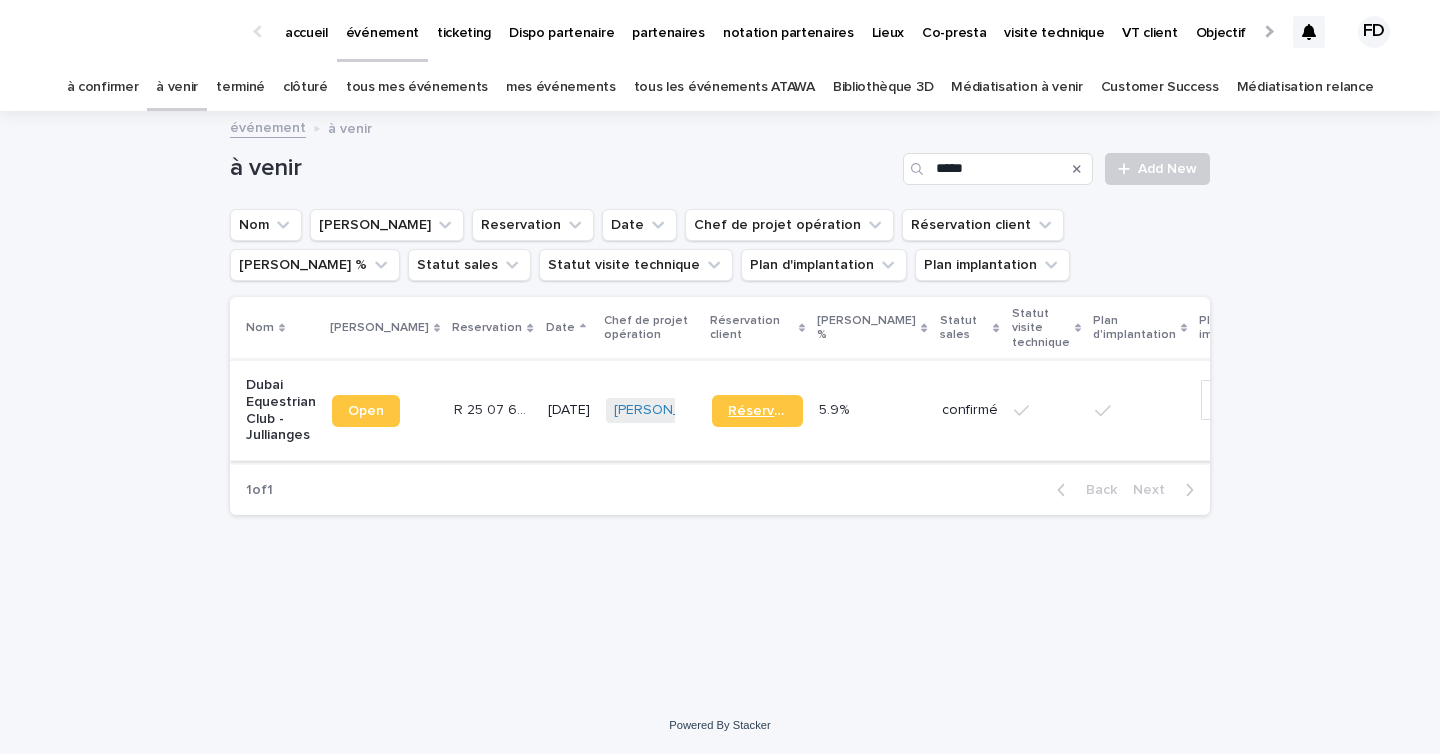 click on "Réservation" at bounding box center (757, 411) 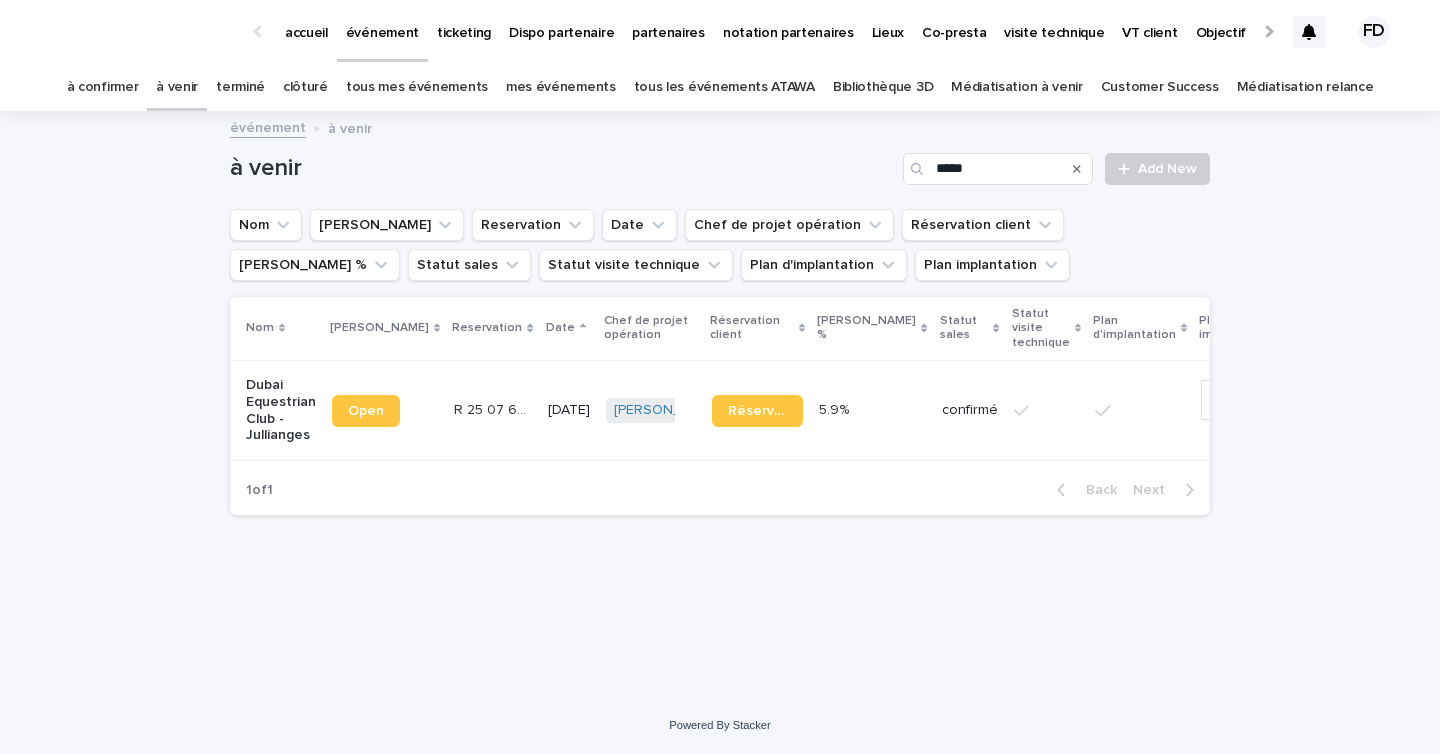 click on "R 25 07 680 R 25 07 680" at bounding box center (492, 410) 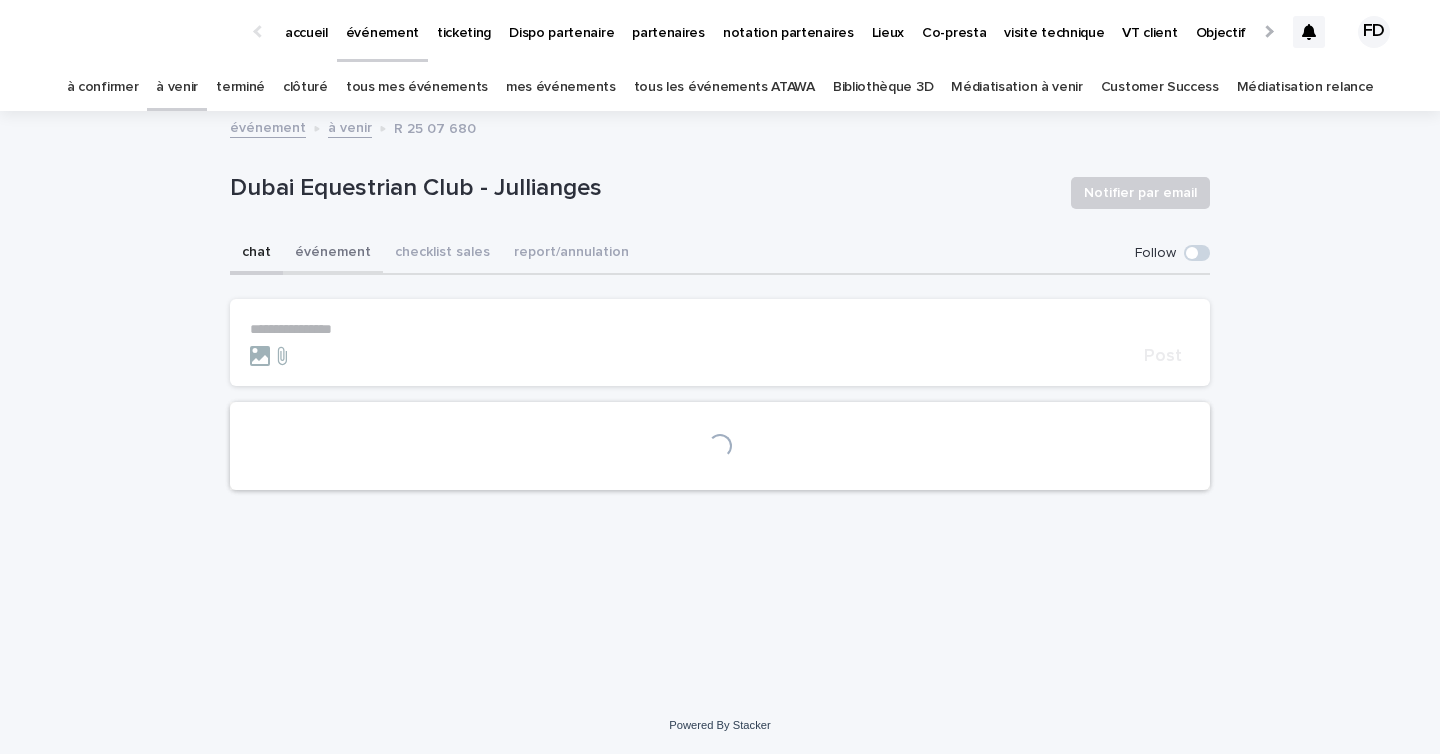click on "événement" at bounding box center (333, 254) 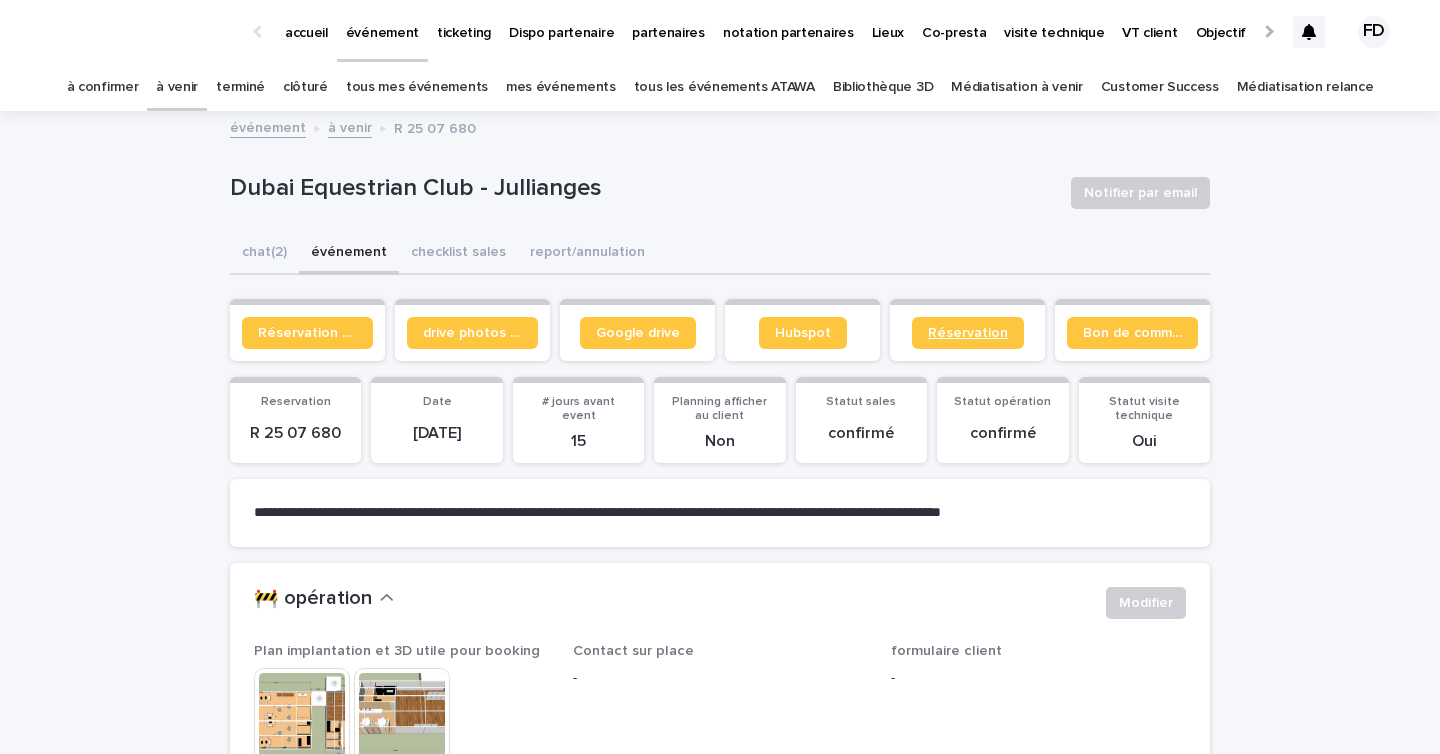 click on "Réservation" at bounding box center [968, 333] 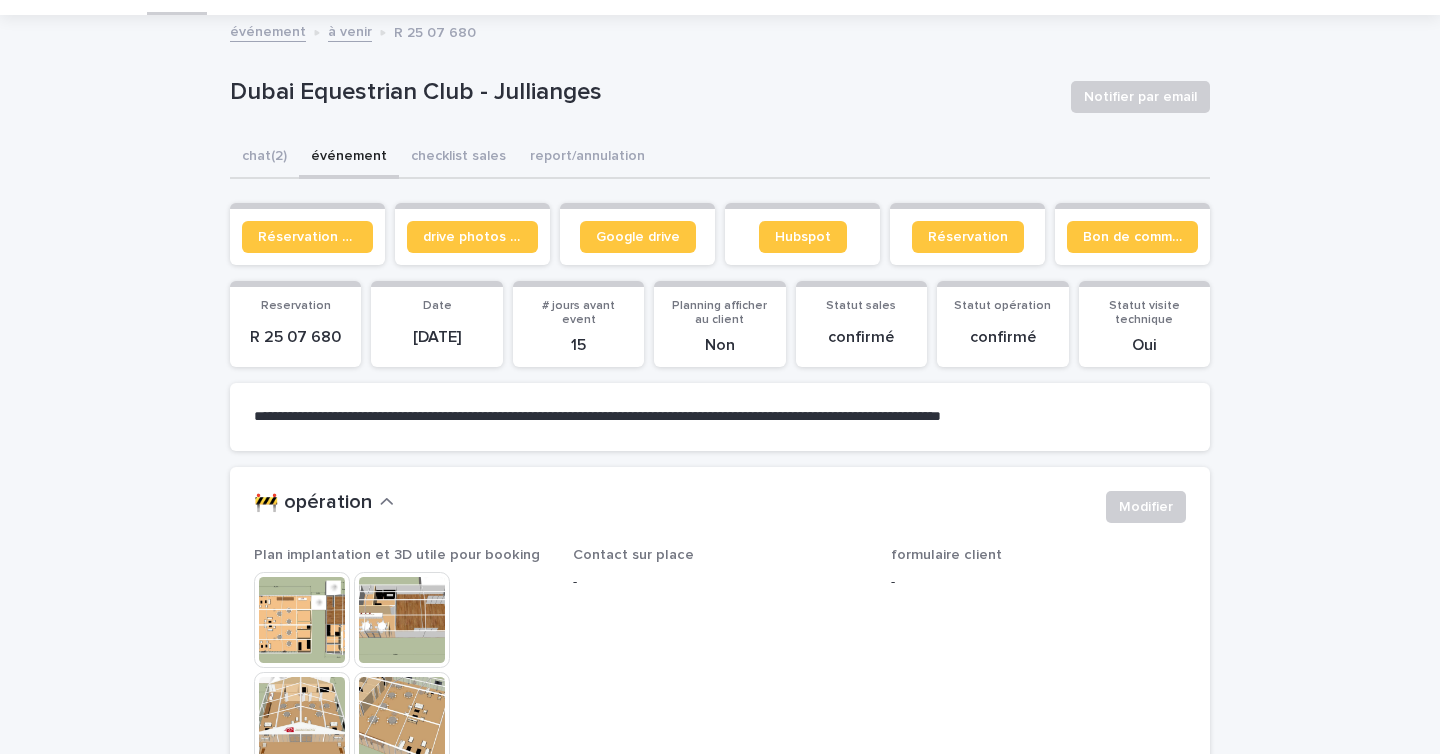 scroll, scrollTop: 102, scrollLeft: 0, axis: vertical 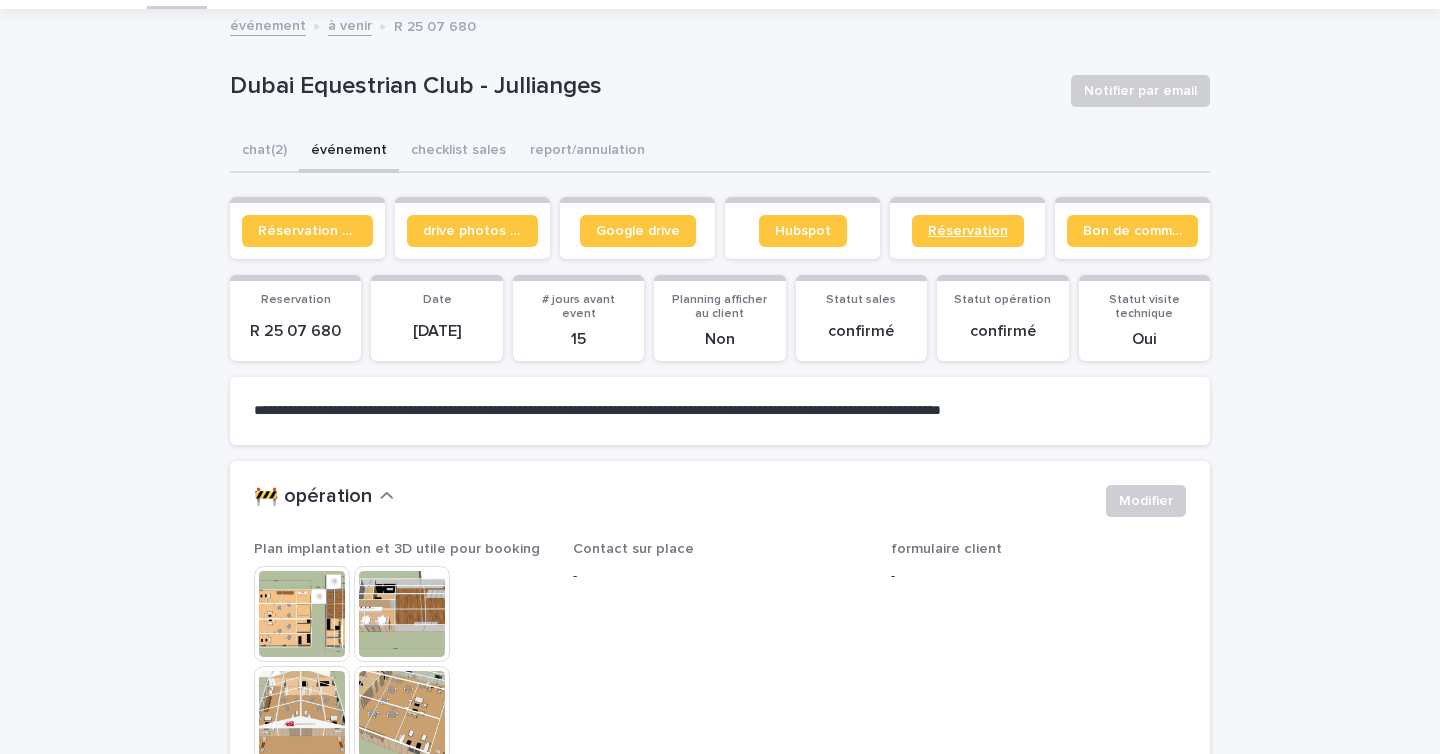 click on "Réservation" at bounding box center [968, 231] 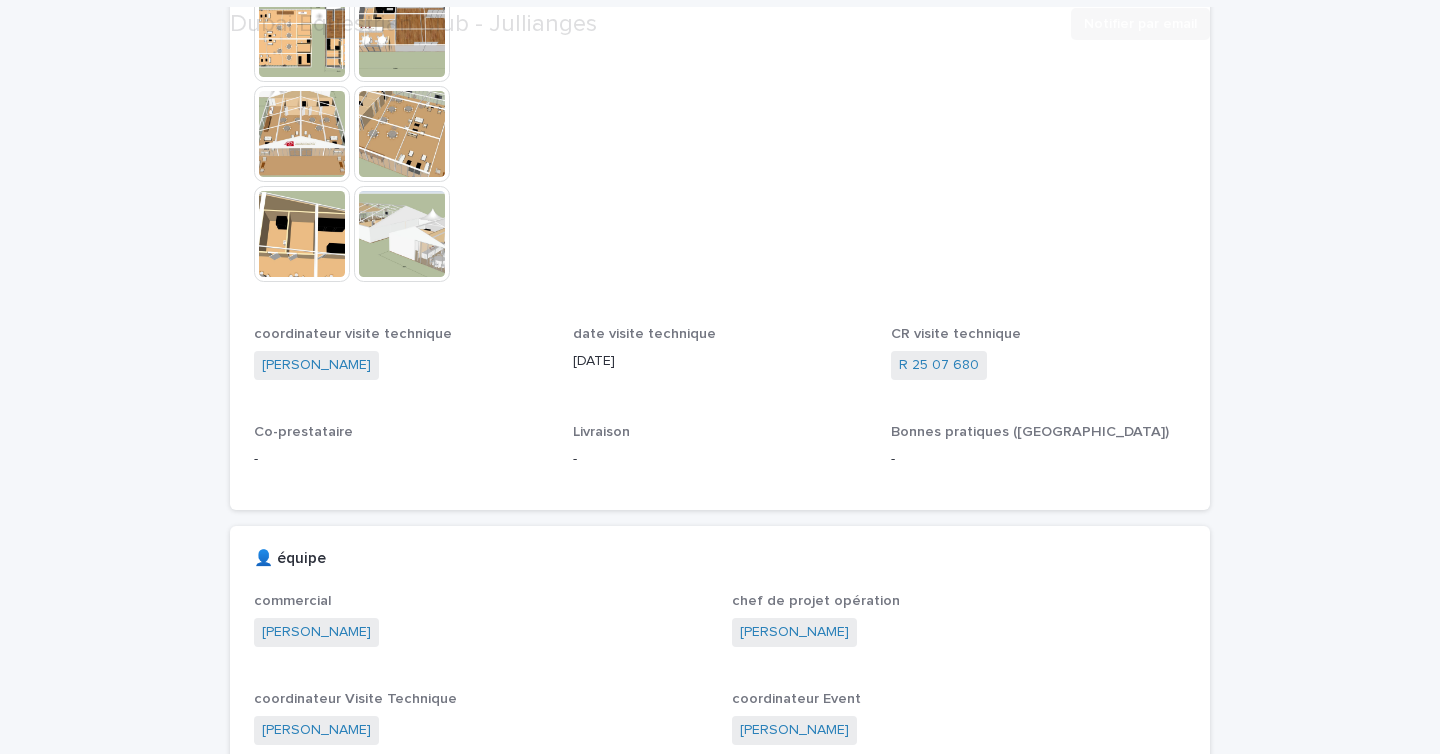 scroll, scrollTop: 661, scrollLeft: 0, axis: vertical 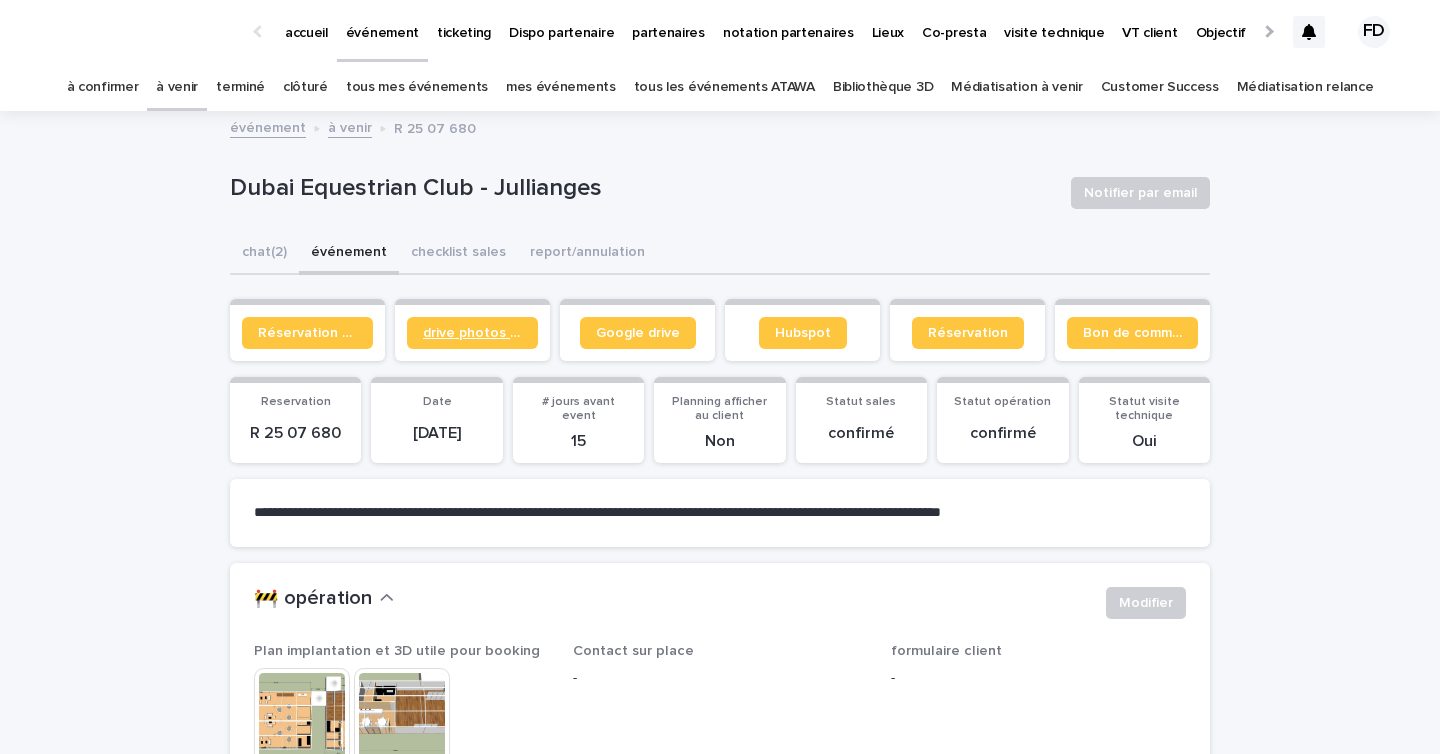 click on "drive photos coordinateur" at bounding box center [472, 333] 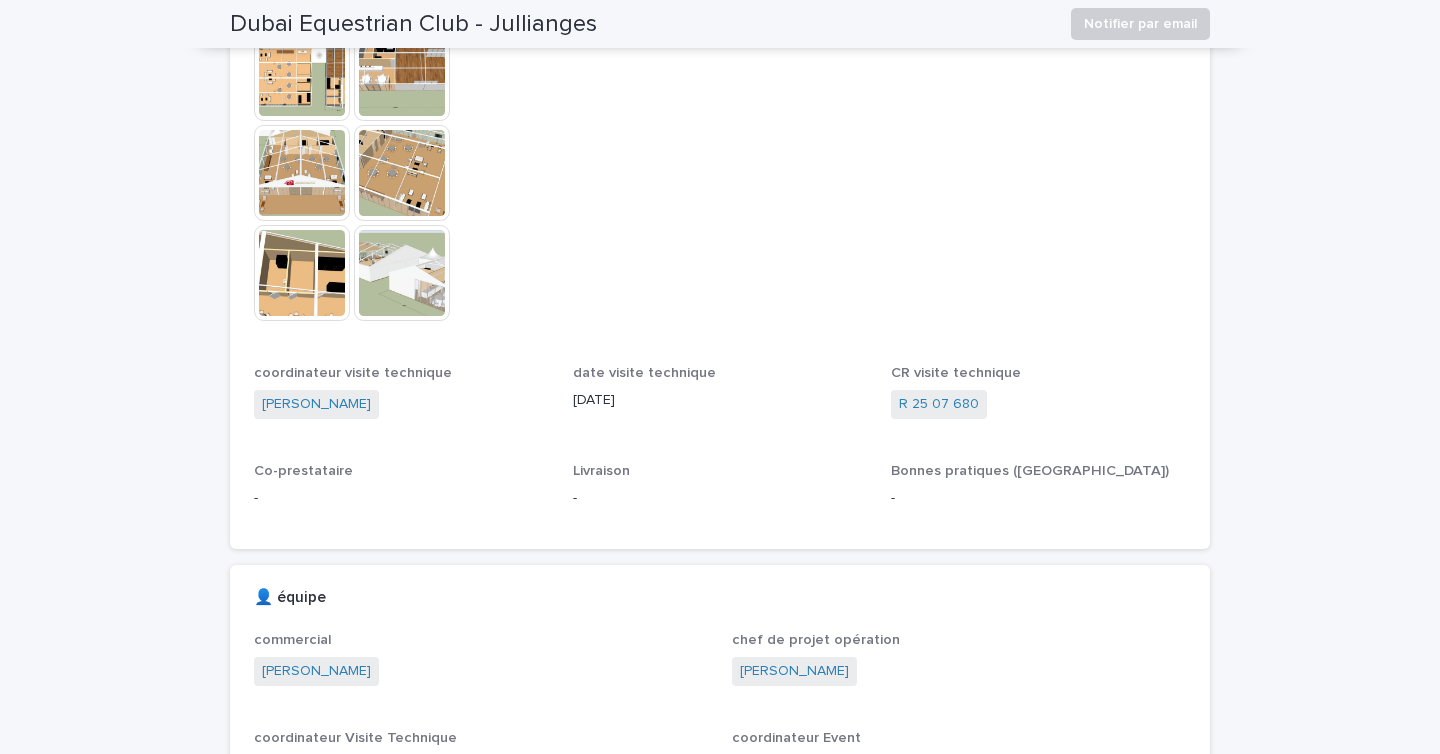 scroll, scrollTop: 644, scrollLeft: 0, axis: vertical 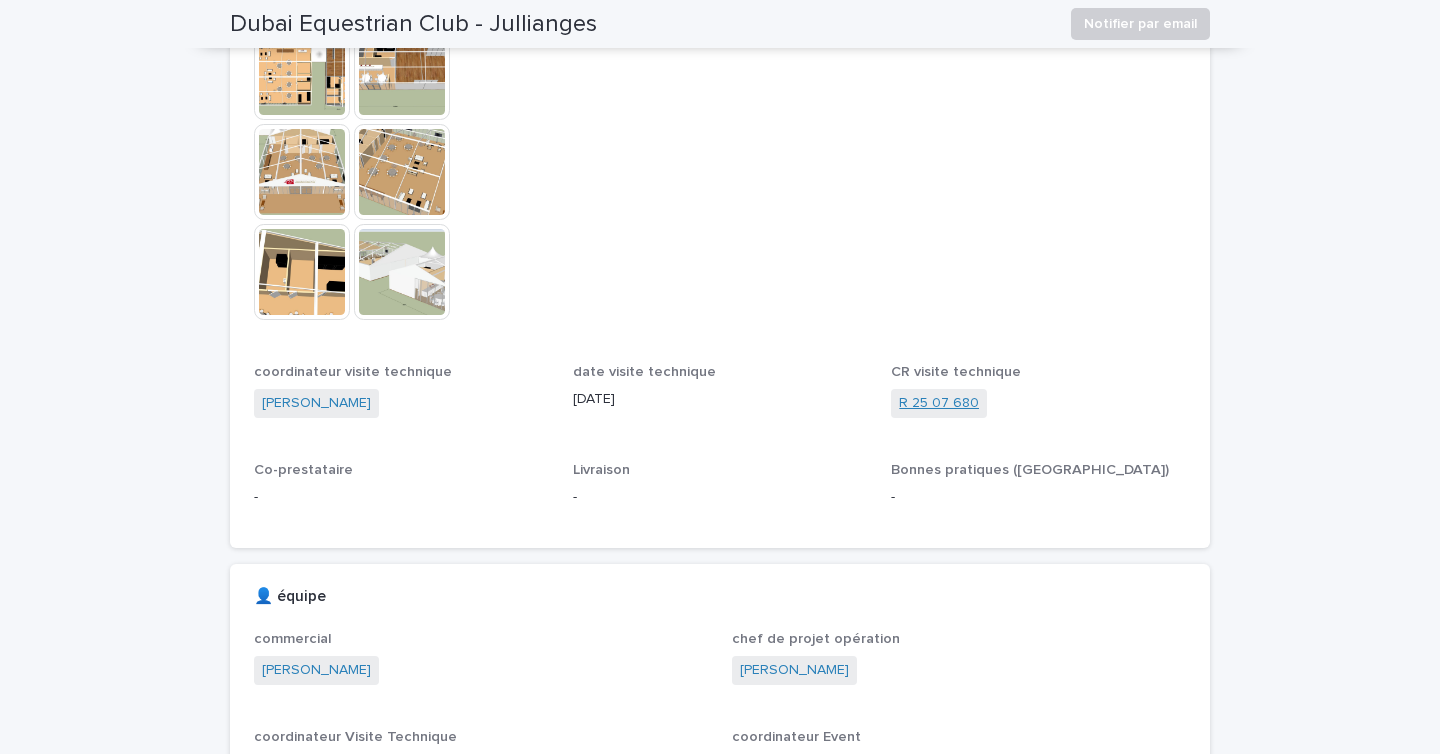 click on "R 25 07 680" at bounding box center [939, 403] 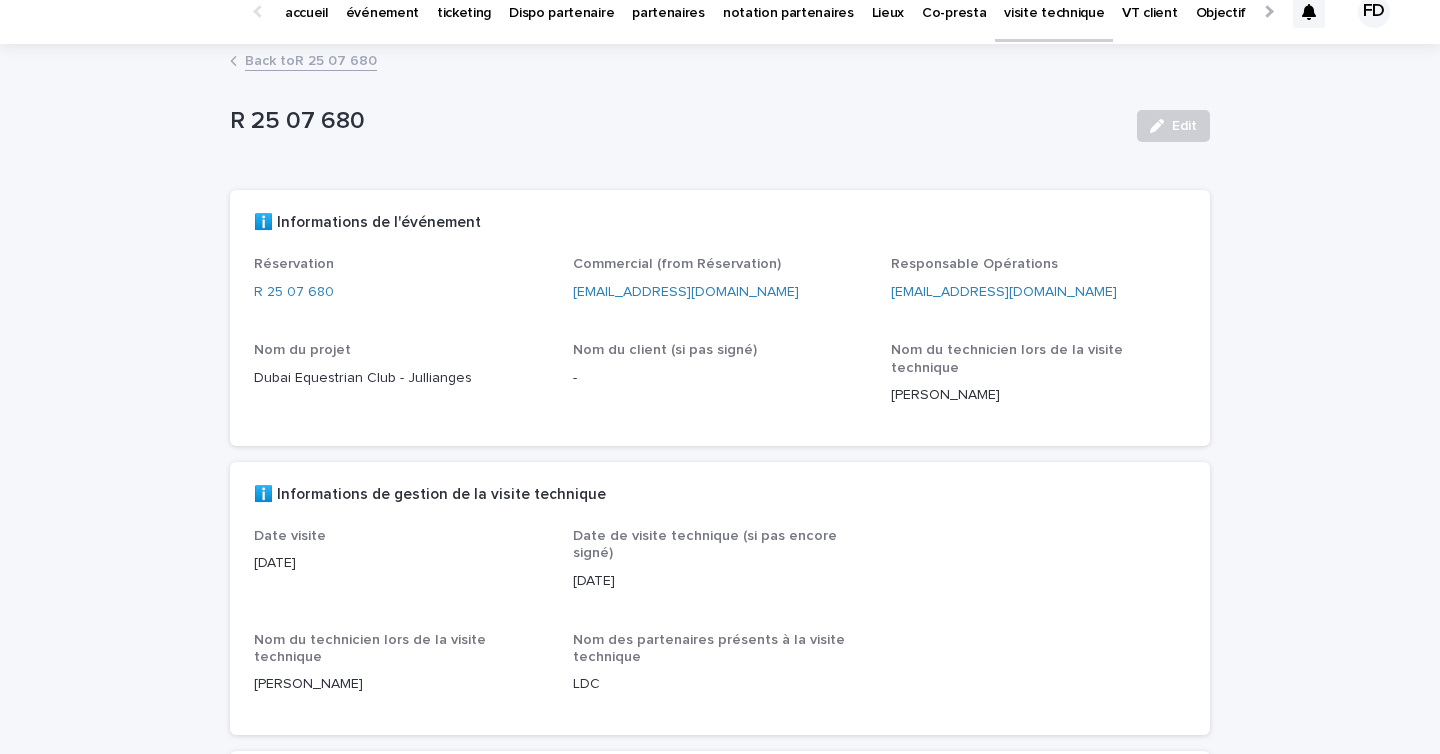 scroll, scrollTop: 0, scrollLeft: 0, axis: both 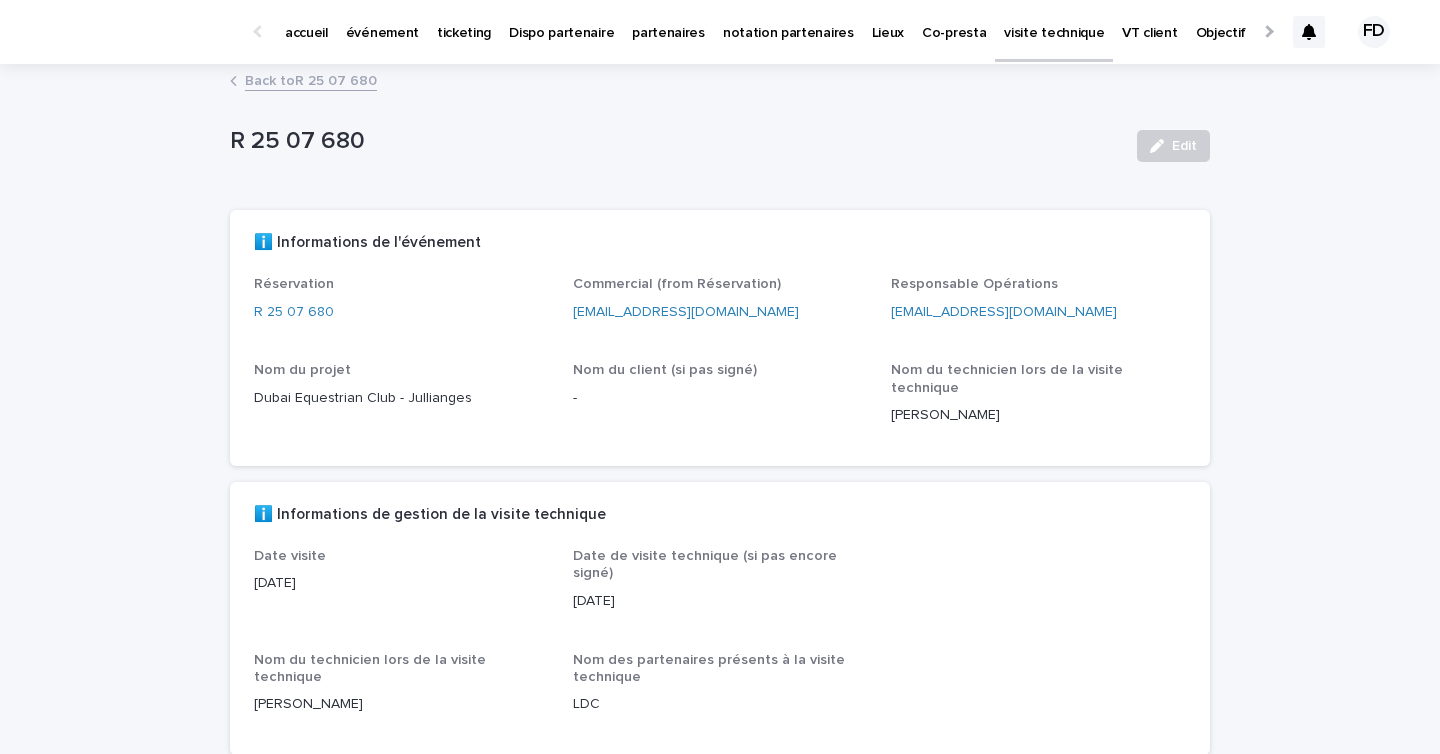 click on "accueil" at bounding box center [306, 31] 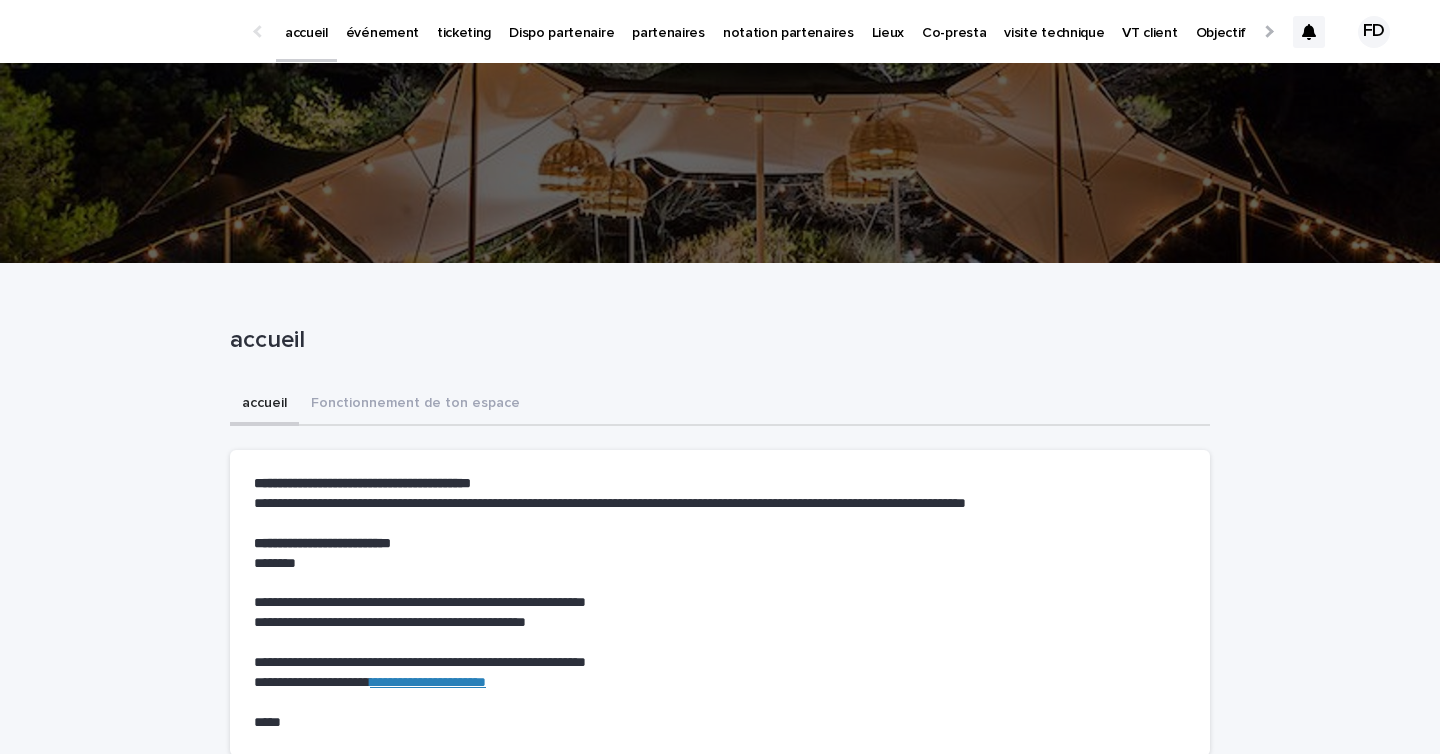 click on "événement" at bounding box center [382, 31] 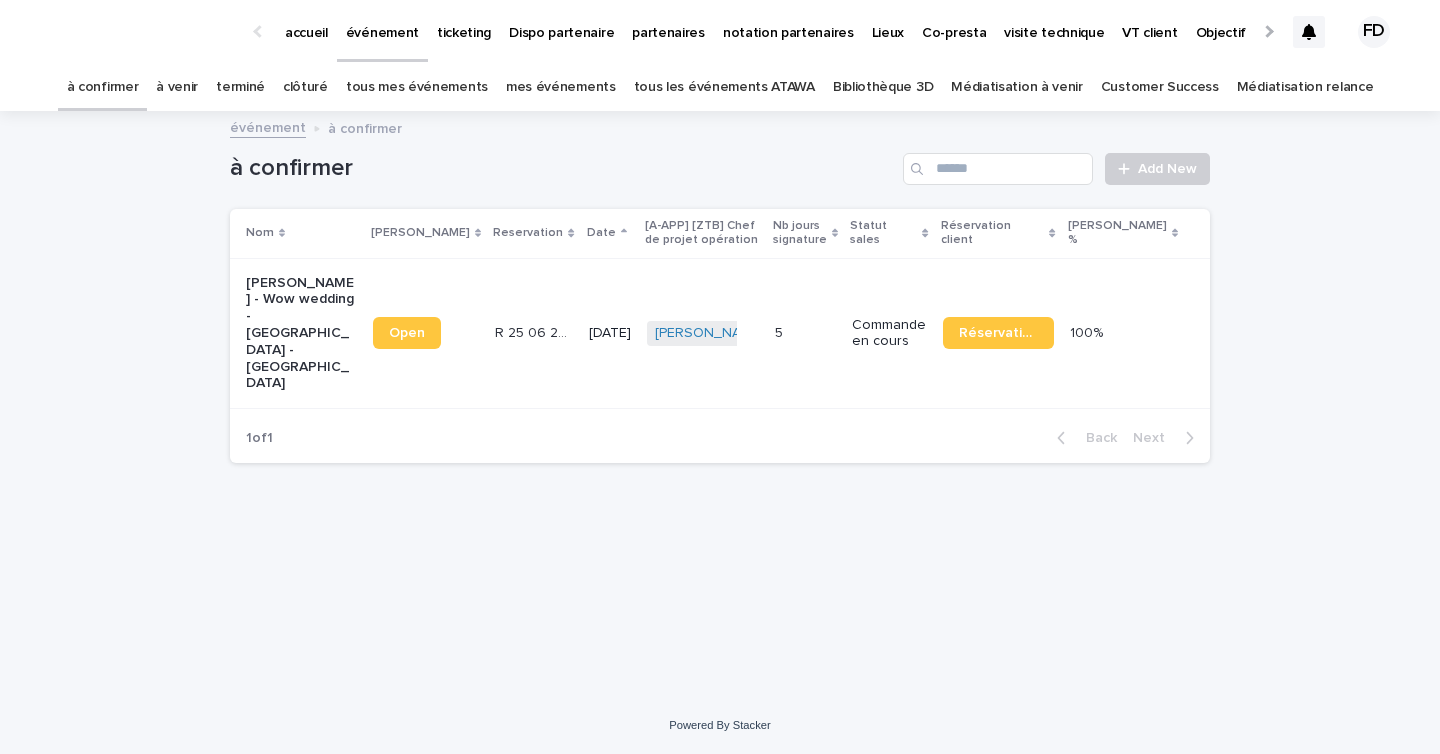 click on "à venir" at bounding box center [177, 87] 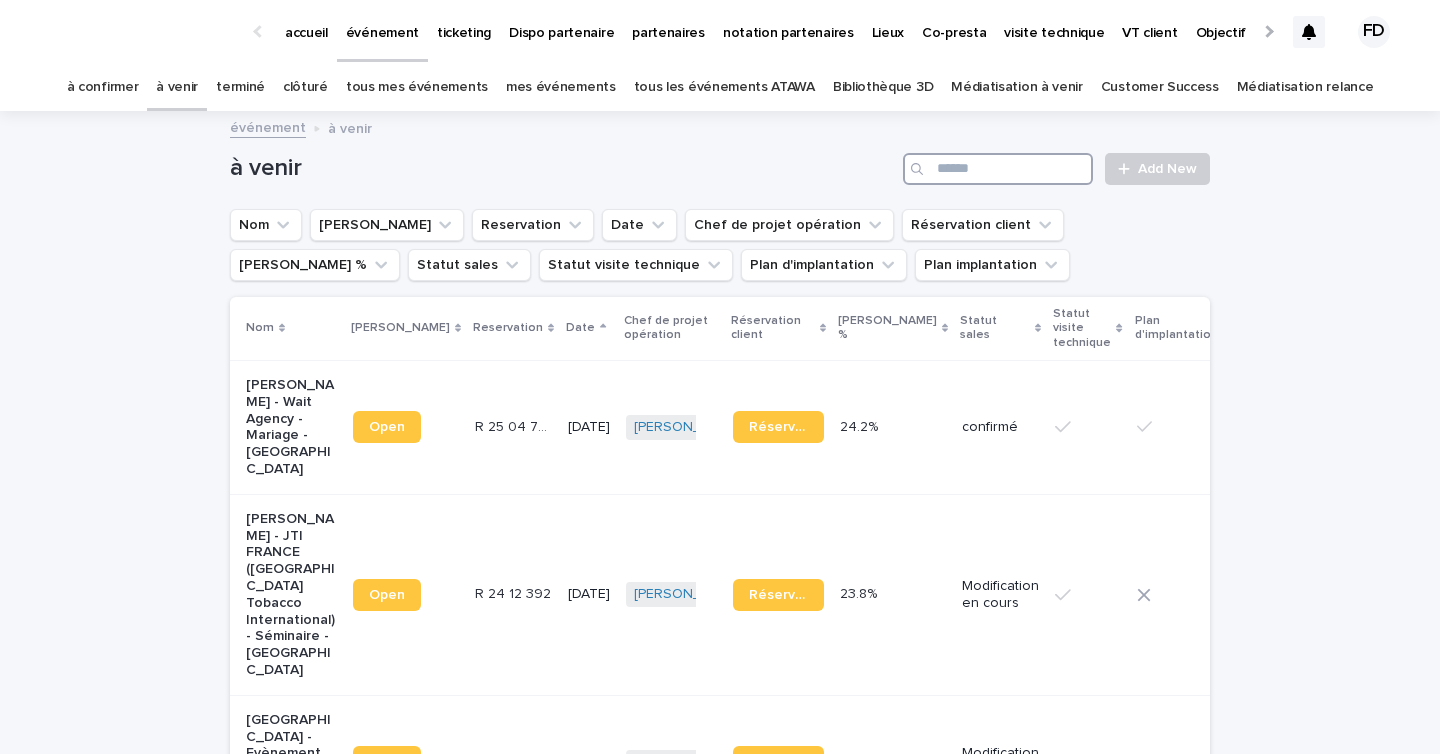 click at bounding box center (998, 169) 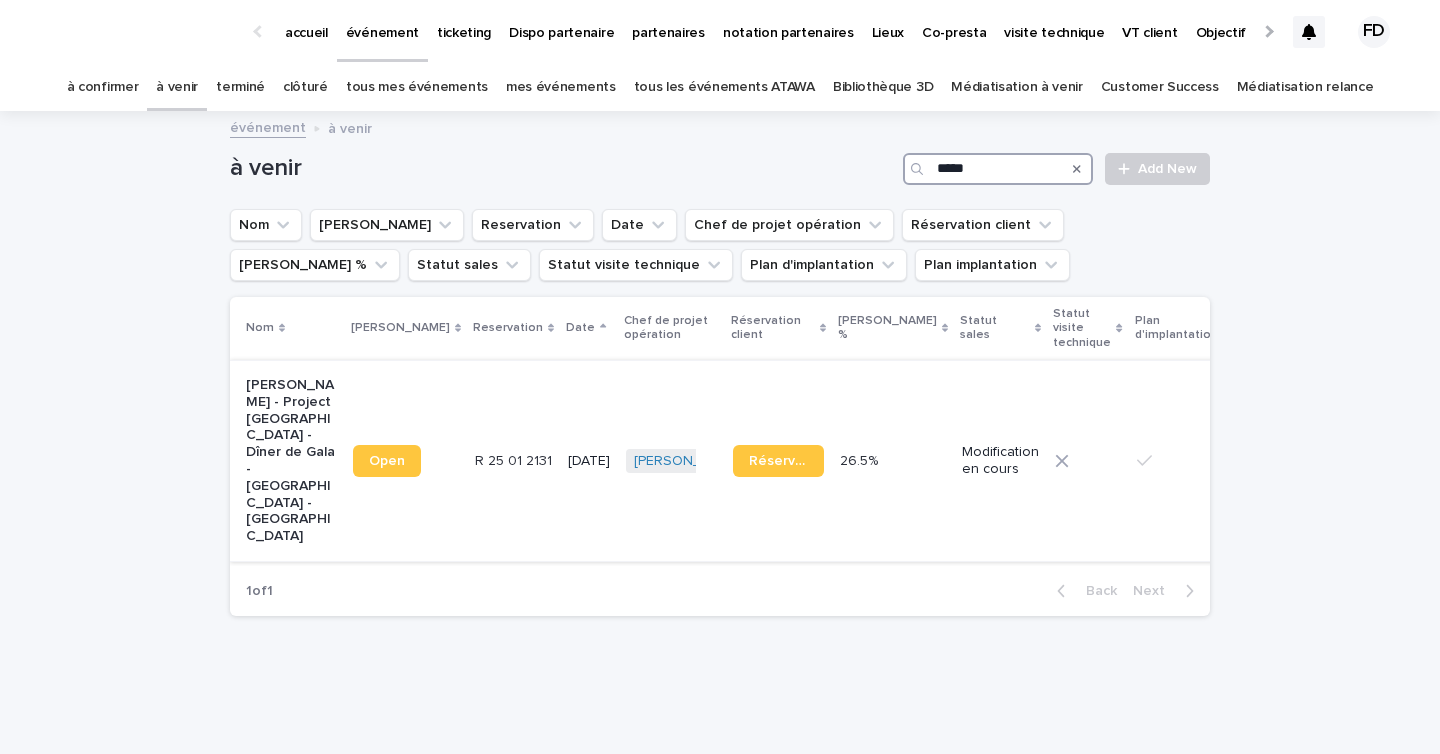 type on "*****" 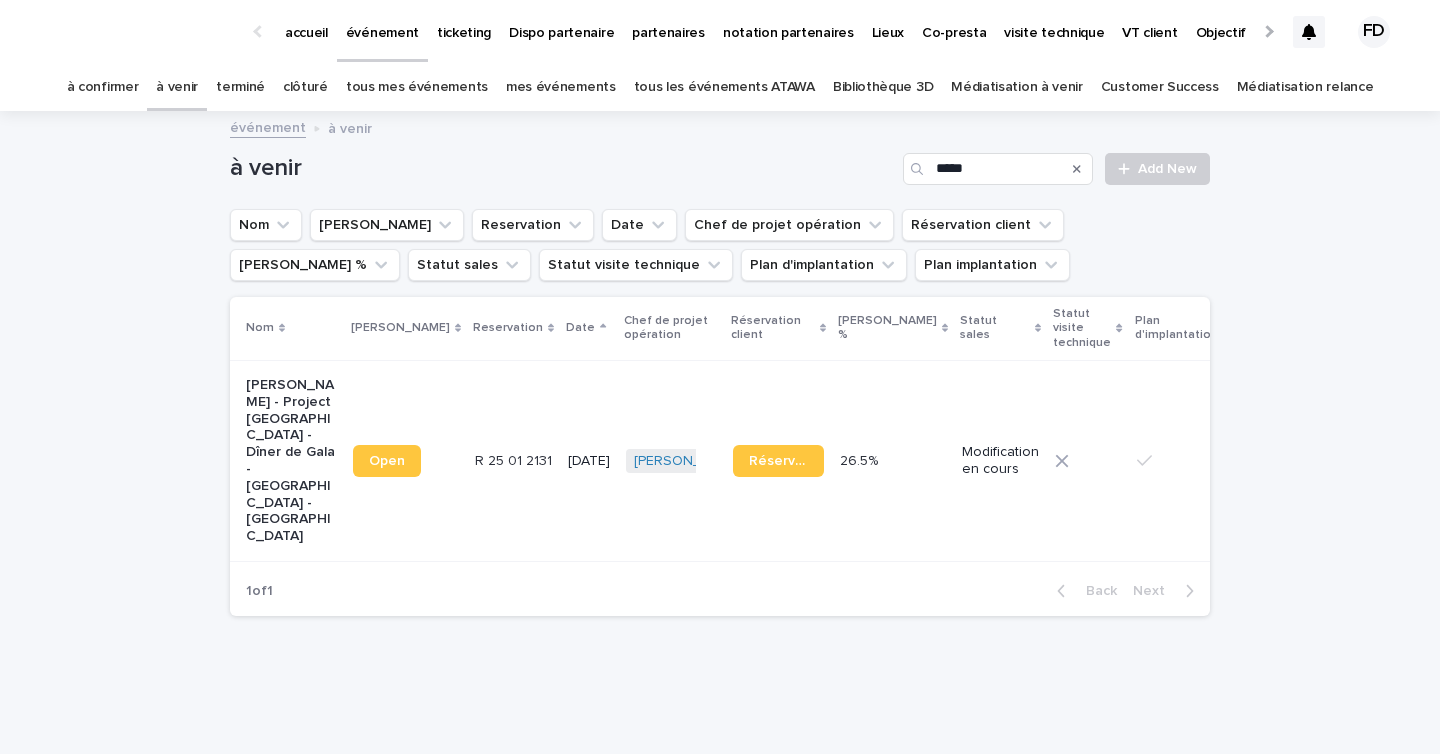 click on "R 25 01 2131" at bounding box center (515, 459) 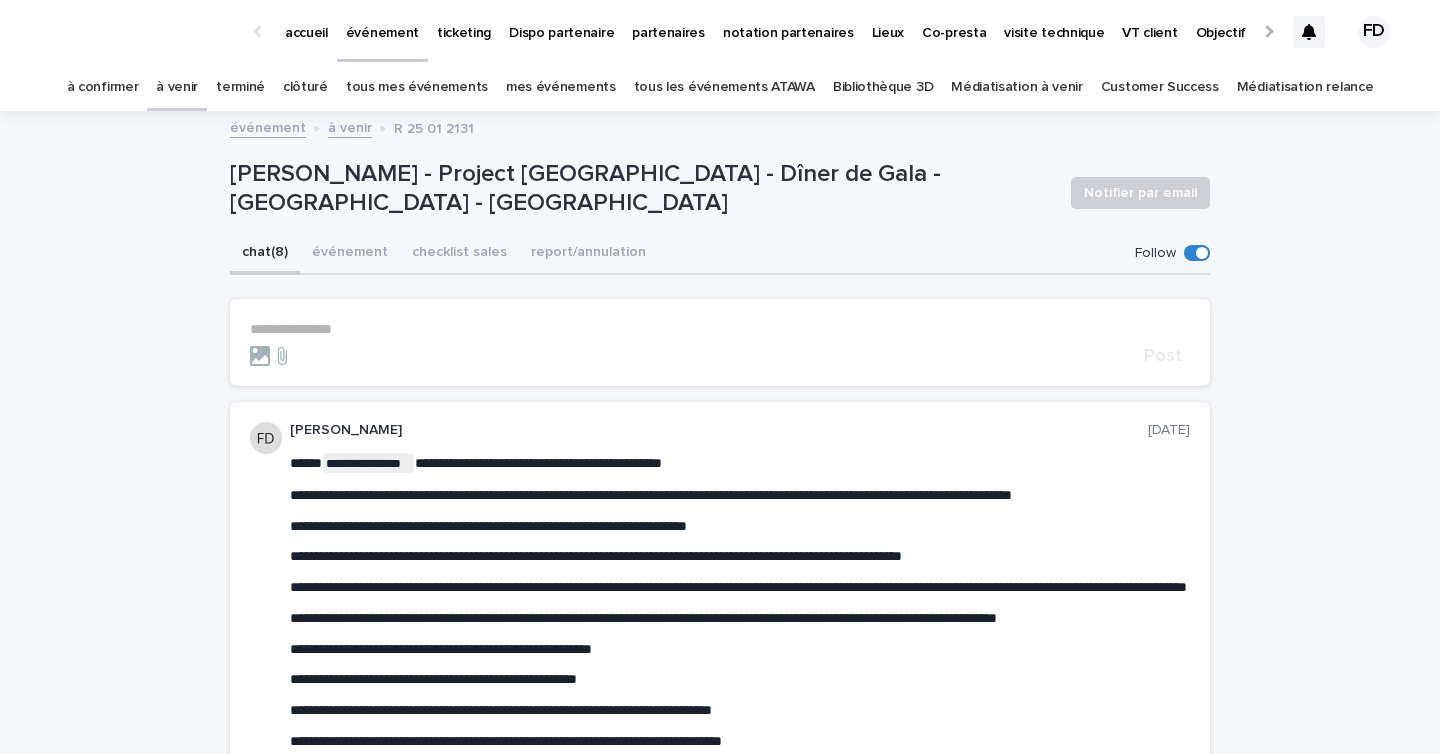 click on "**********" at bounding box center (720, 329) 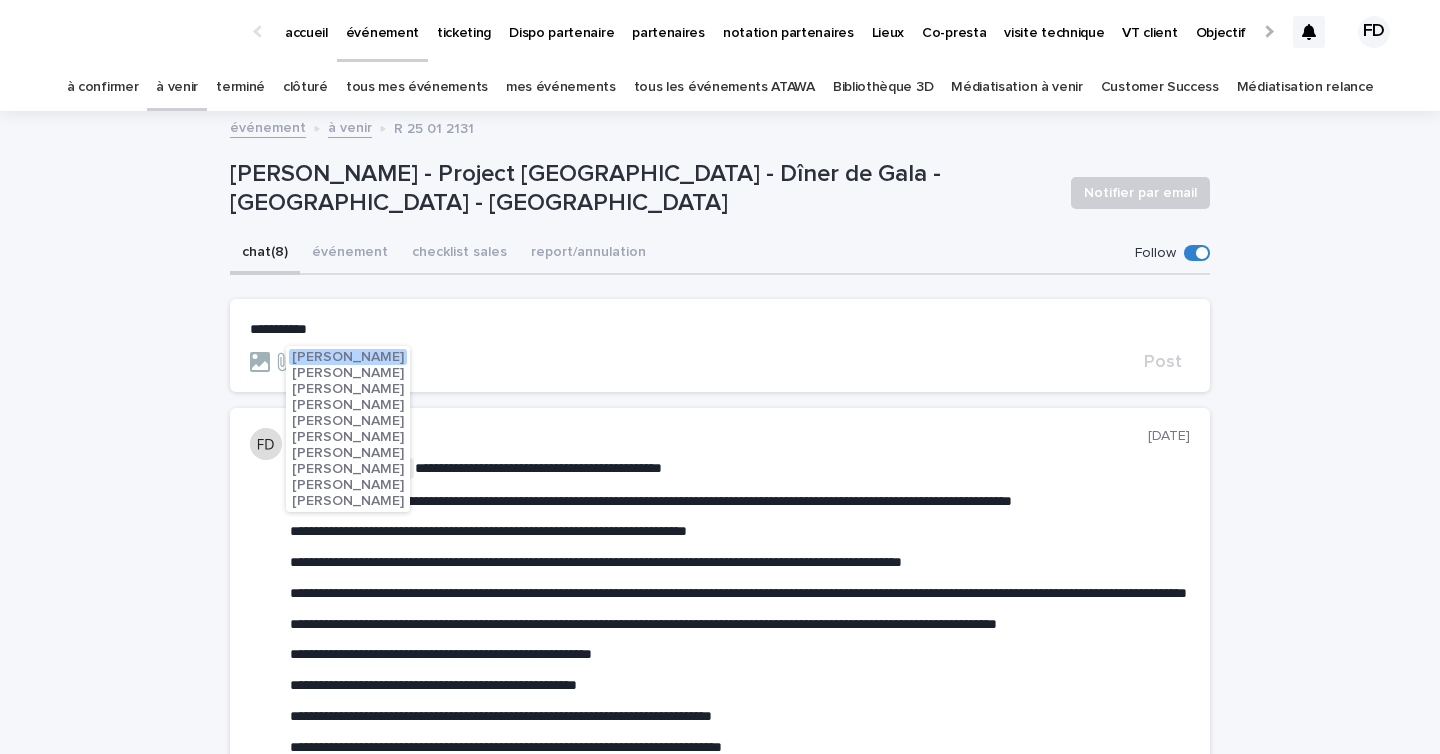 click on "Julia  Majerus" at bounding box center [348, 453] 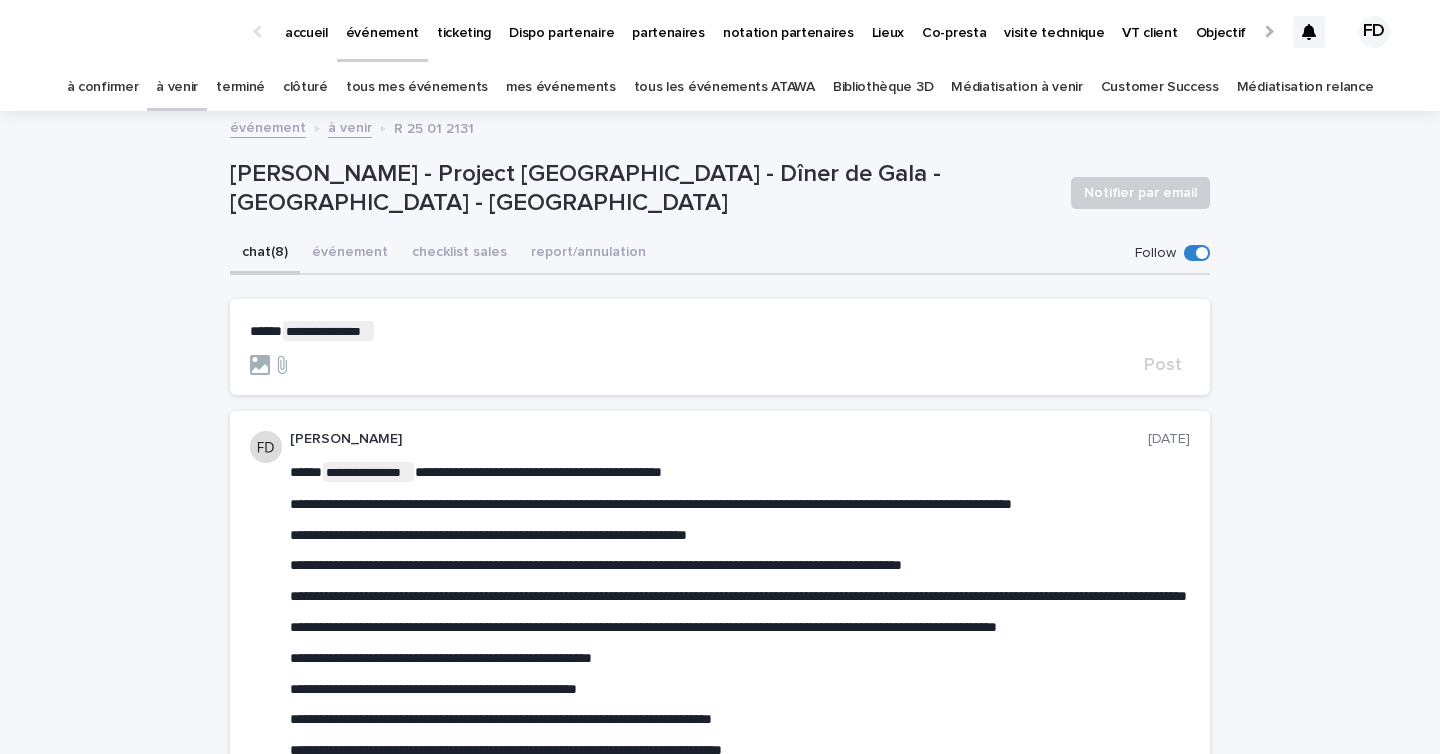 click on "**********" at bounding box center (720, 348) 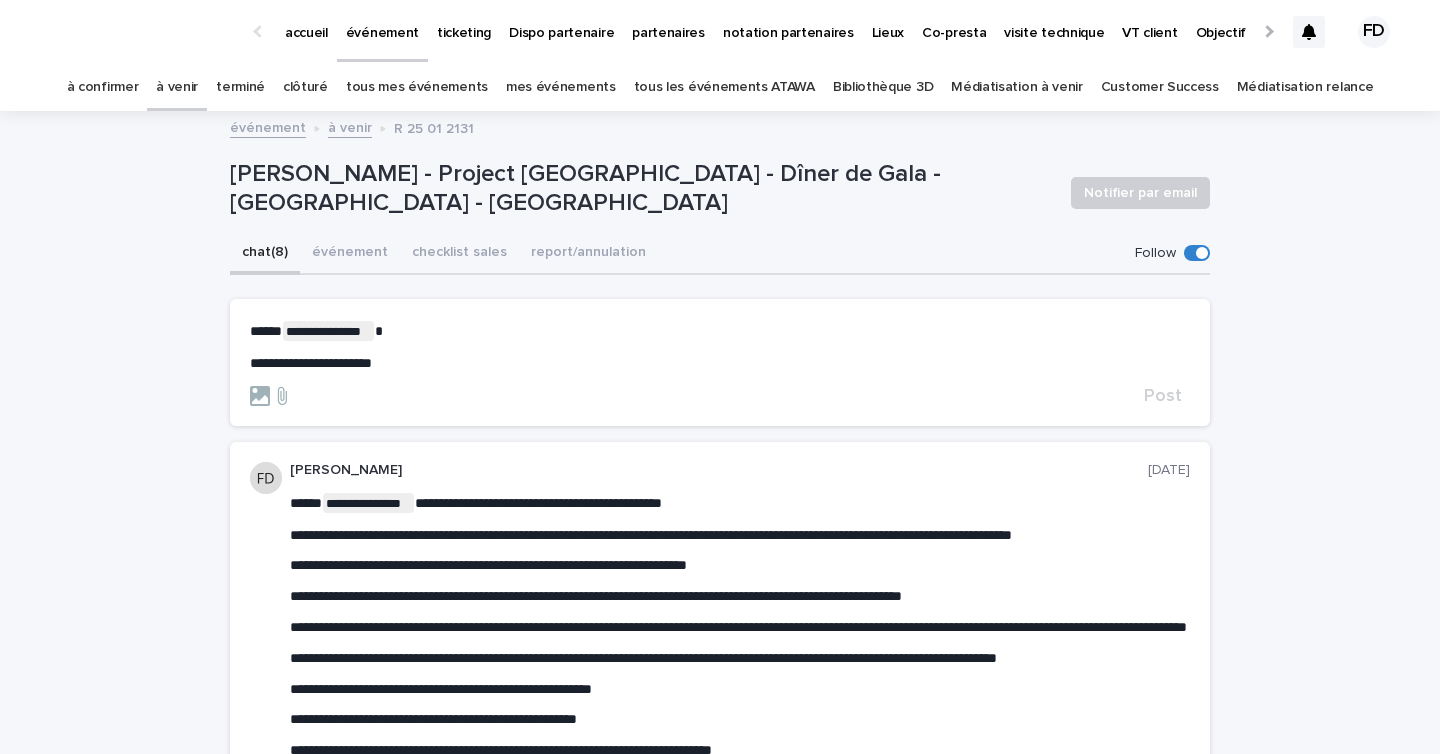 click on "**********" at bounding box center (720, 363) 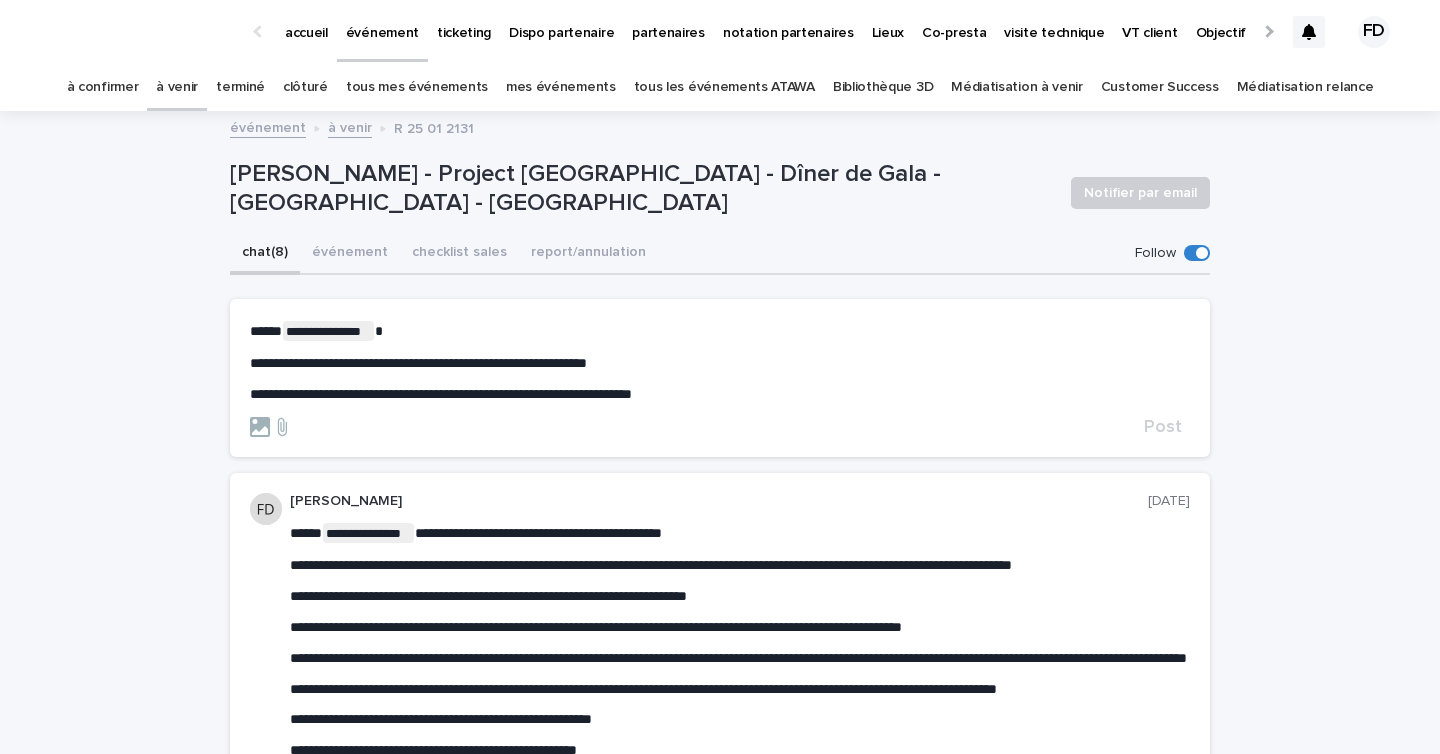 click on "**********" at bounding box center [720, 394] 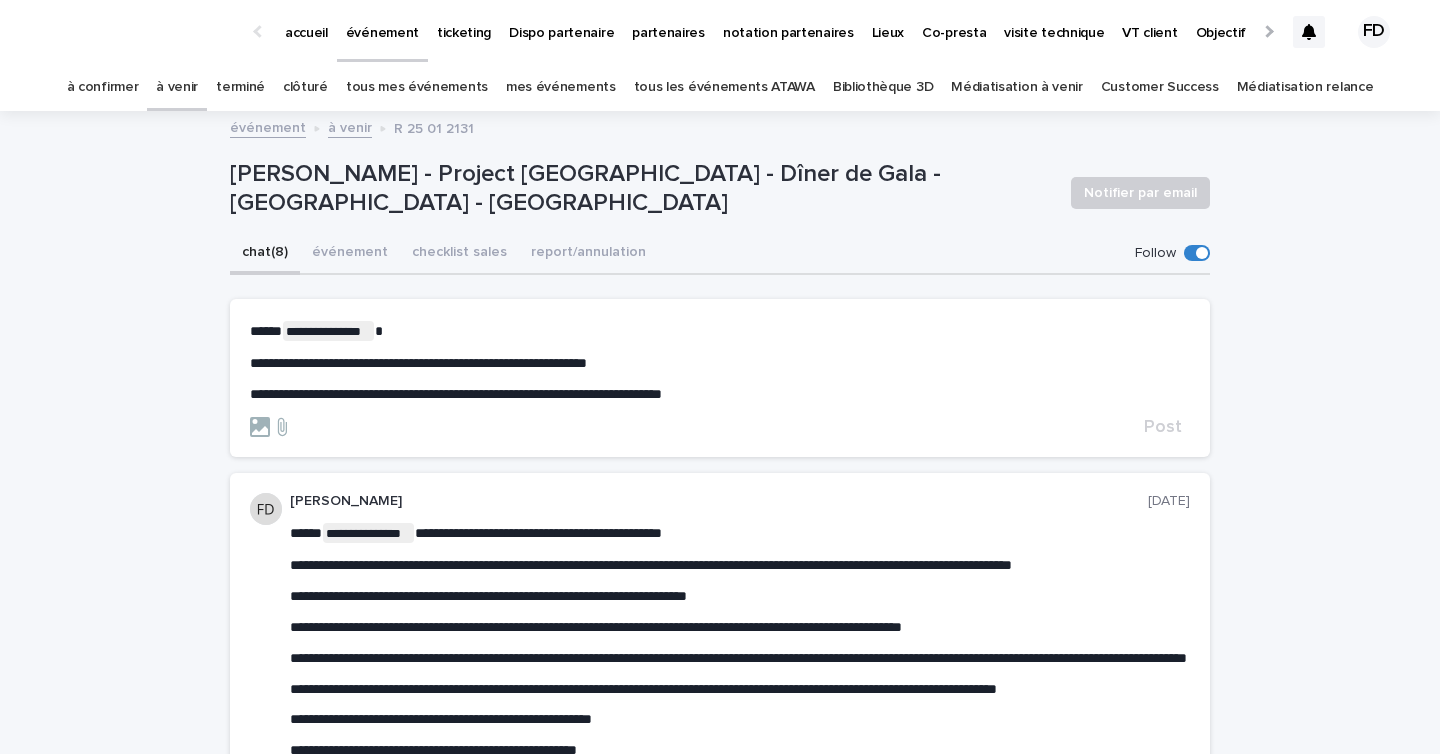 click on "**********" at bounding box center (720, 394) 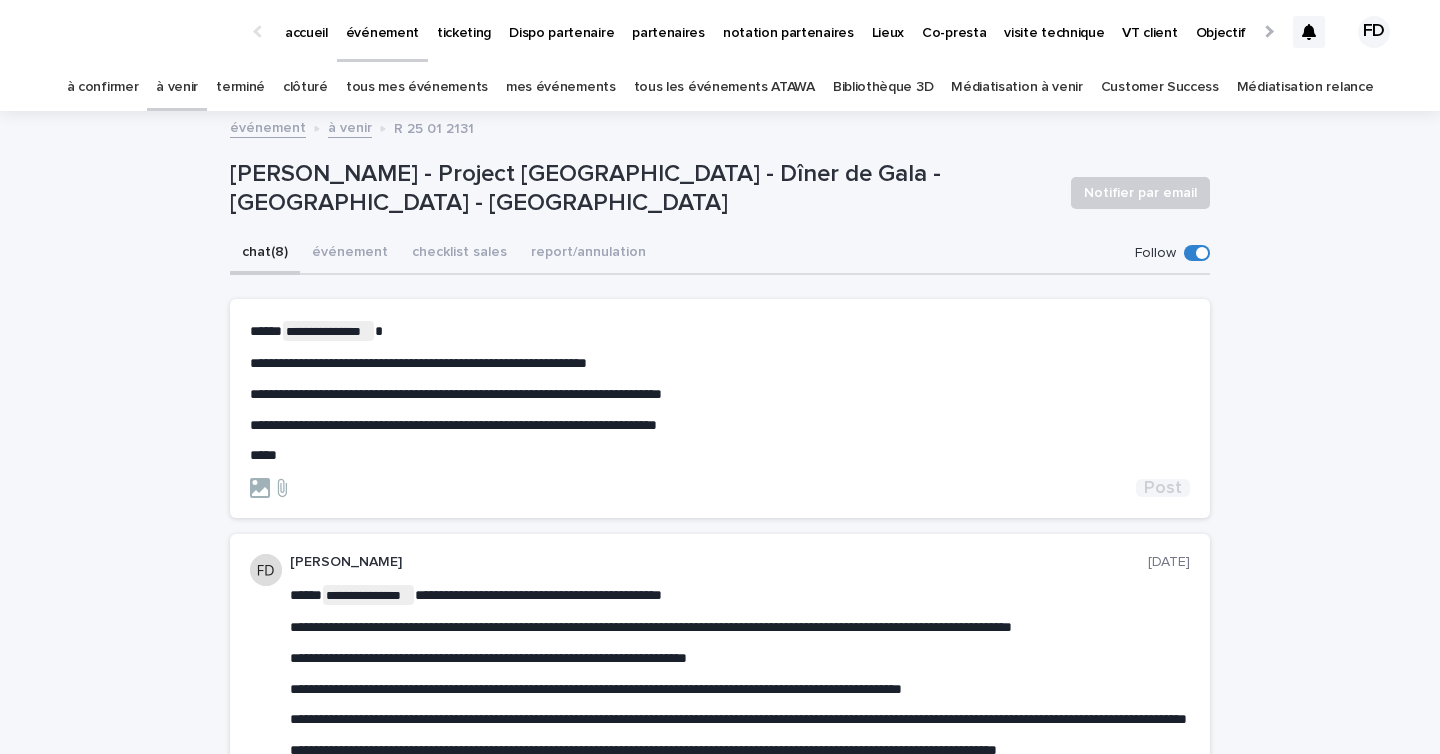 click on "Post" at bounding box center [1163, 488] 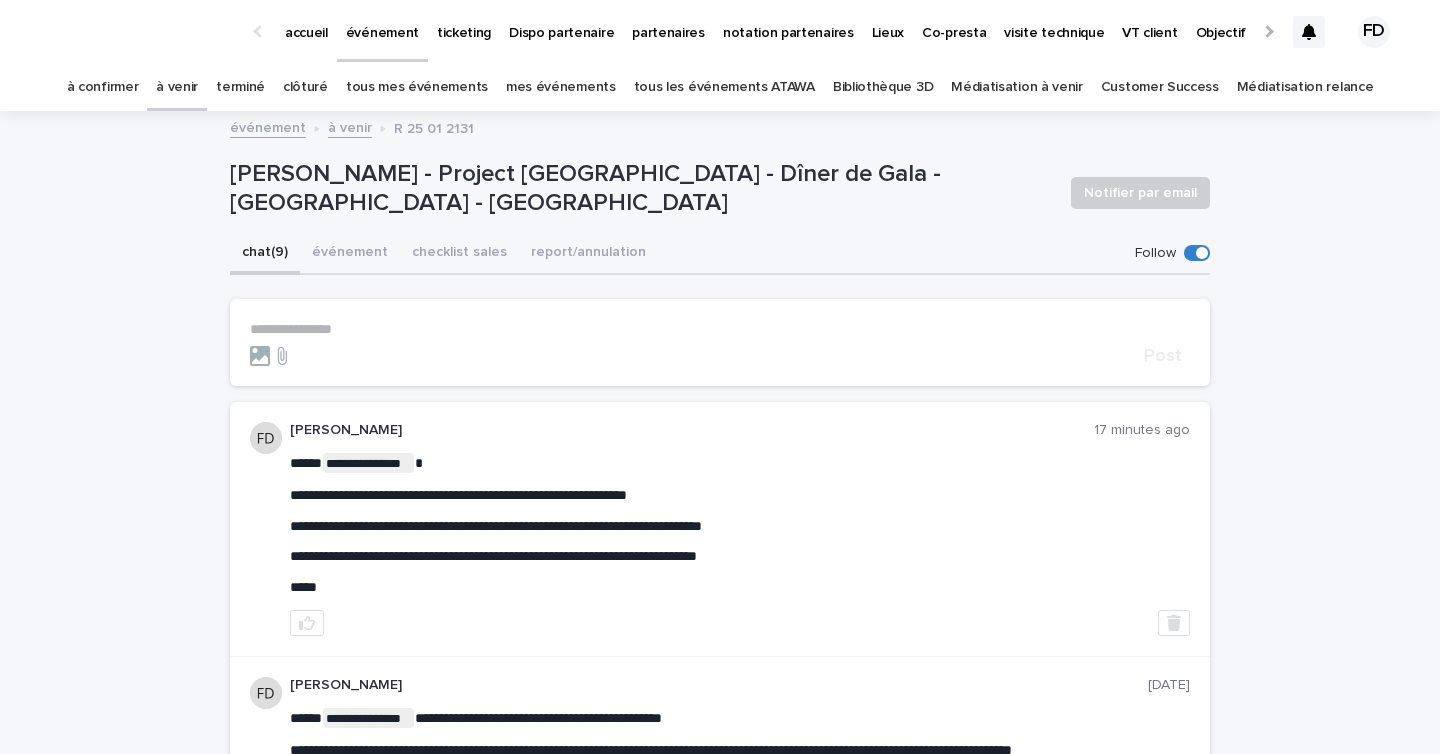 click on "à confirmer" at bounding box center [103, 87] 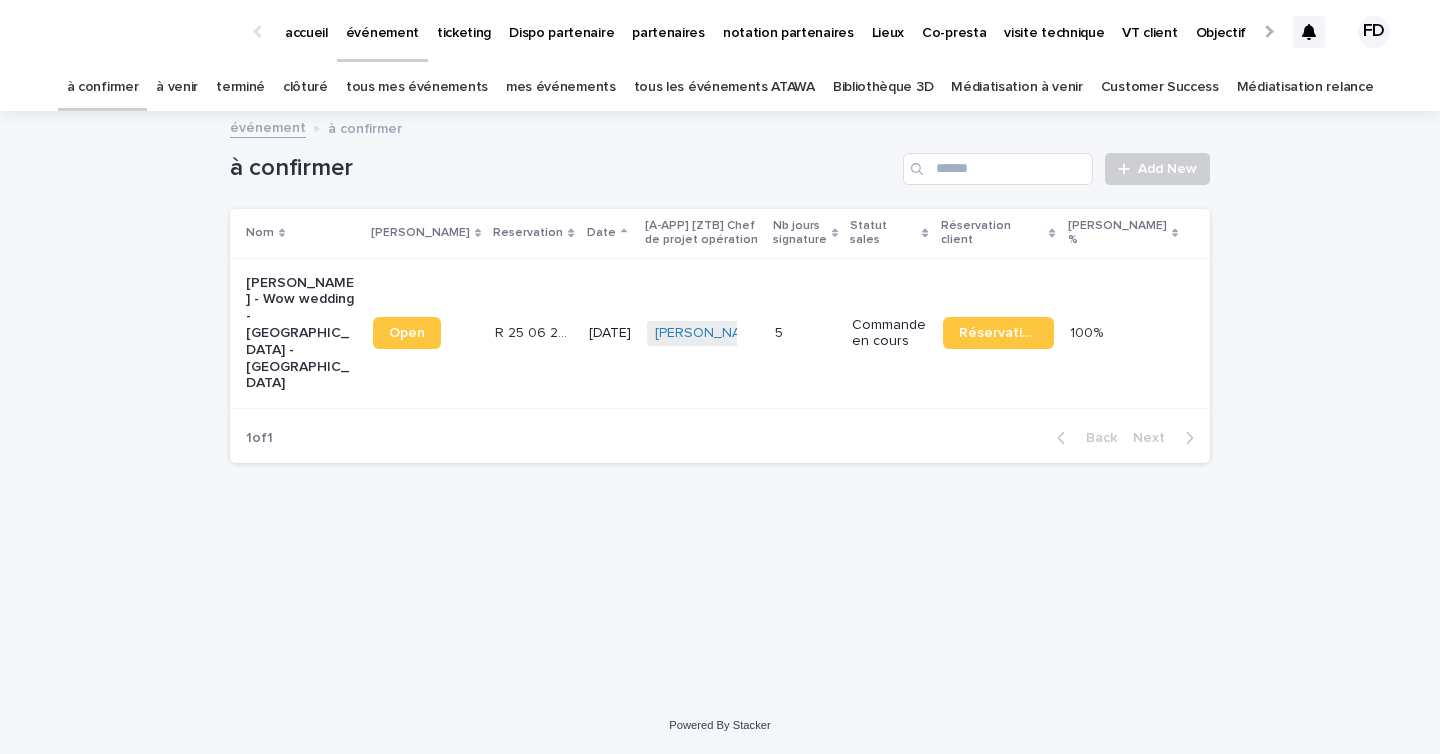 click on "à confirmer" at bounding box center (103, 87) 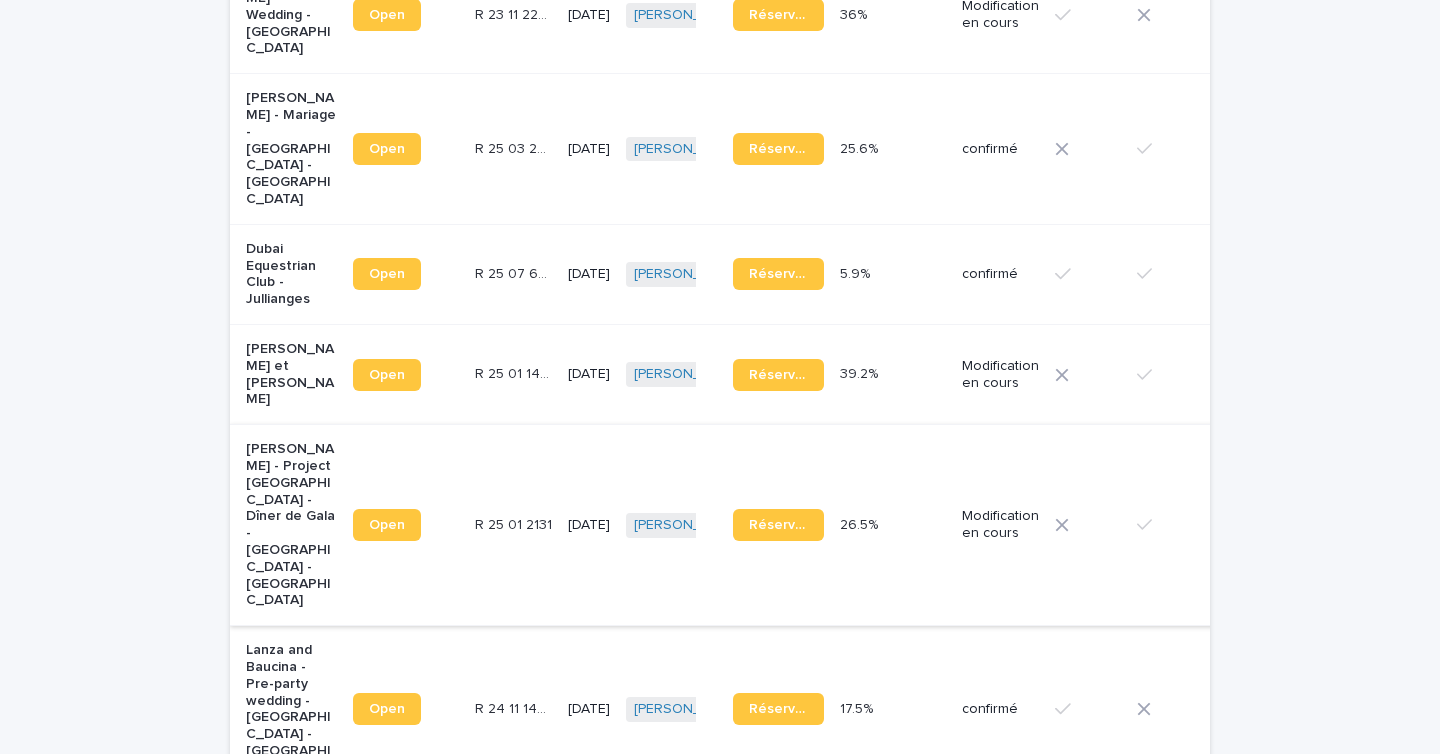 scroll, scrollTop: 1478, scrollLeft: 0, axis: vertical 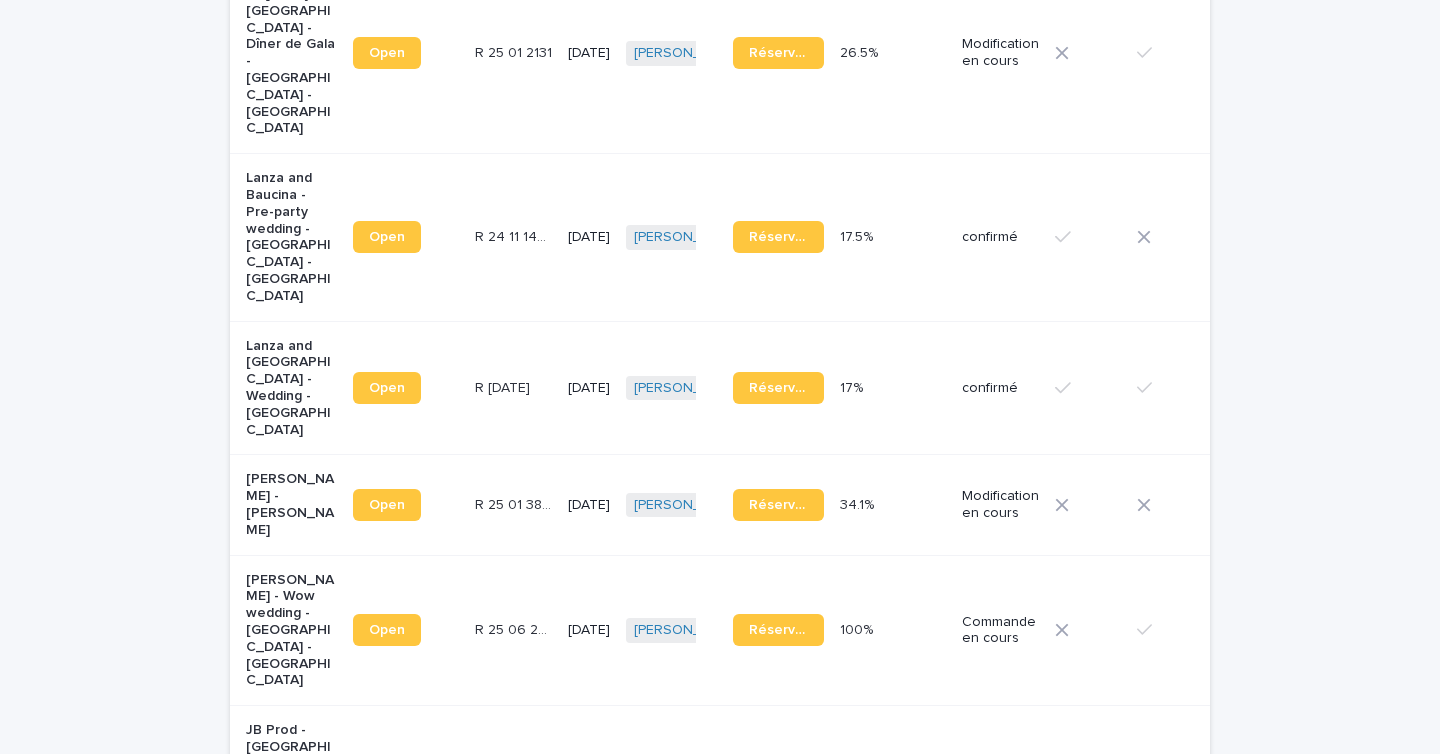 click on "R 24 12 2052 R 24 12 2052" at bounding box center [513, 388] 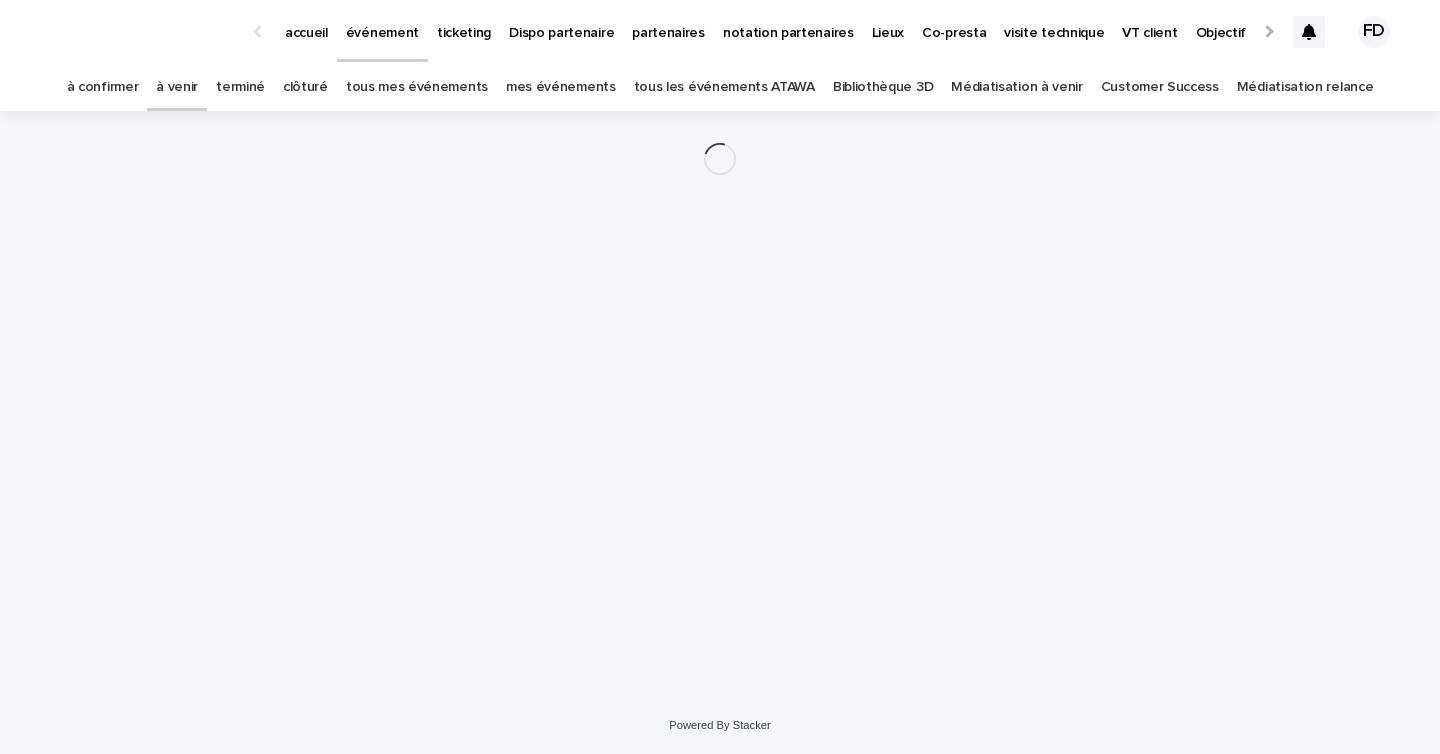 scroll, scrollTop: 0, scrollLeft: 0, axis: both 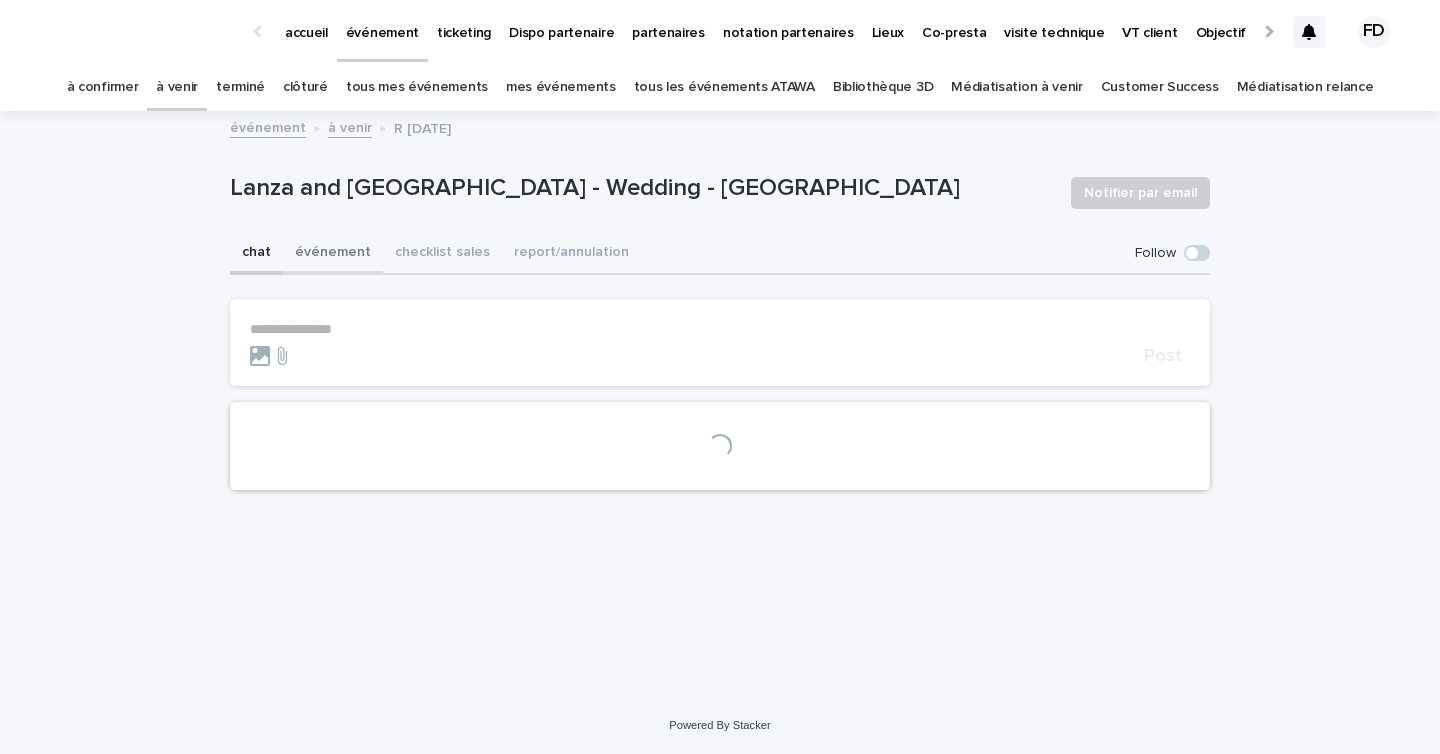click on "événement" at bounding box center (333, 254) 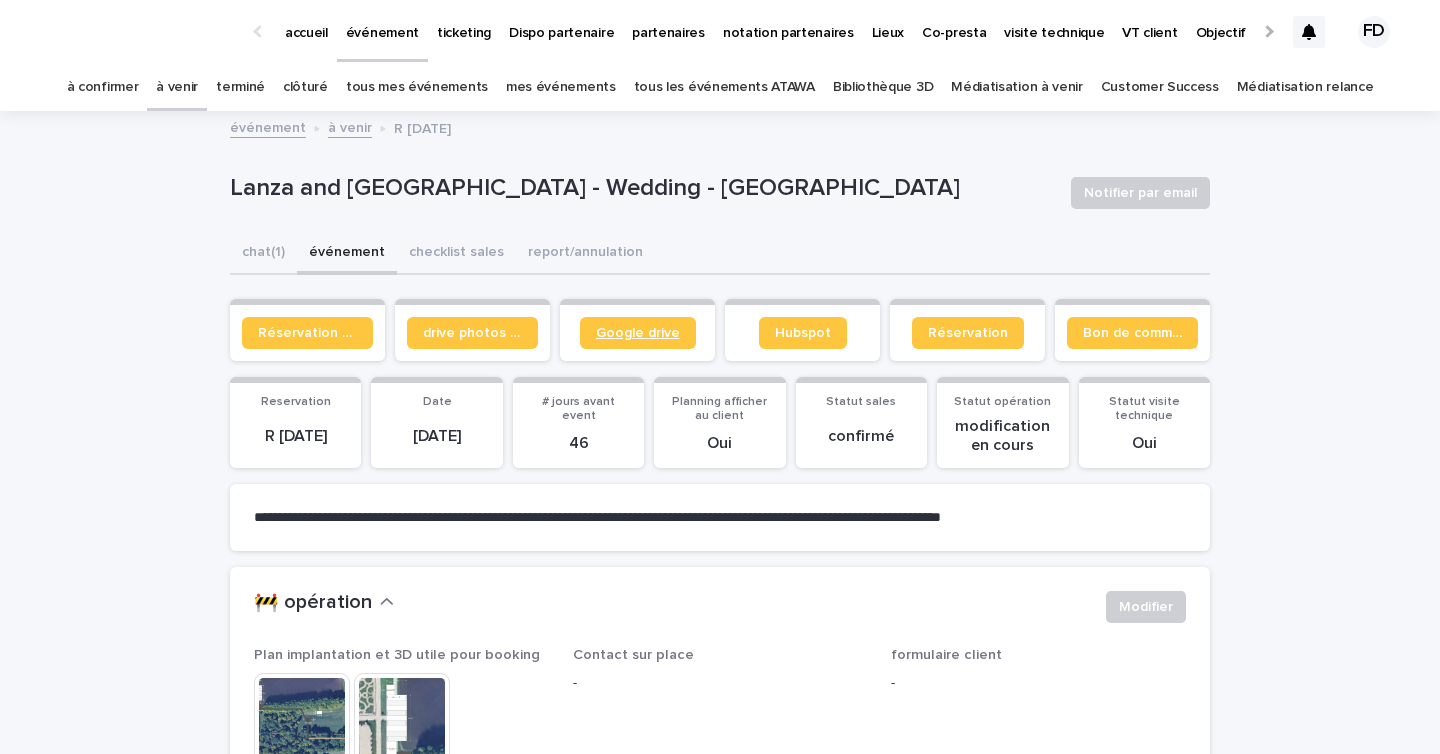 click on "Google drive" at bounding box center [638, 333] 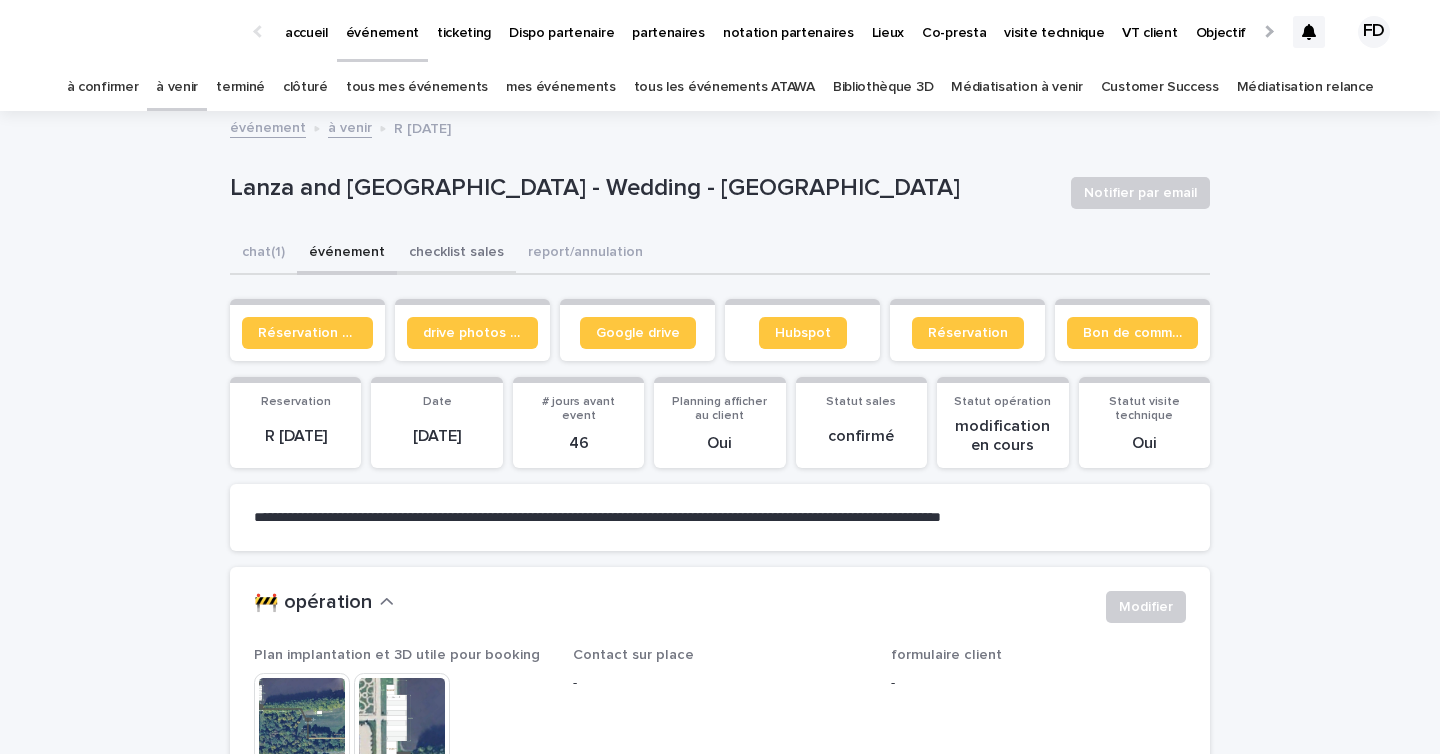 click on "checklist sales" at bounding box center (456, 254) 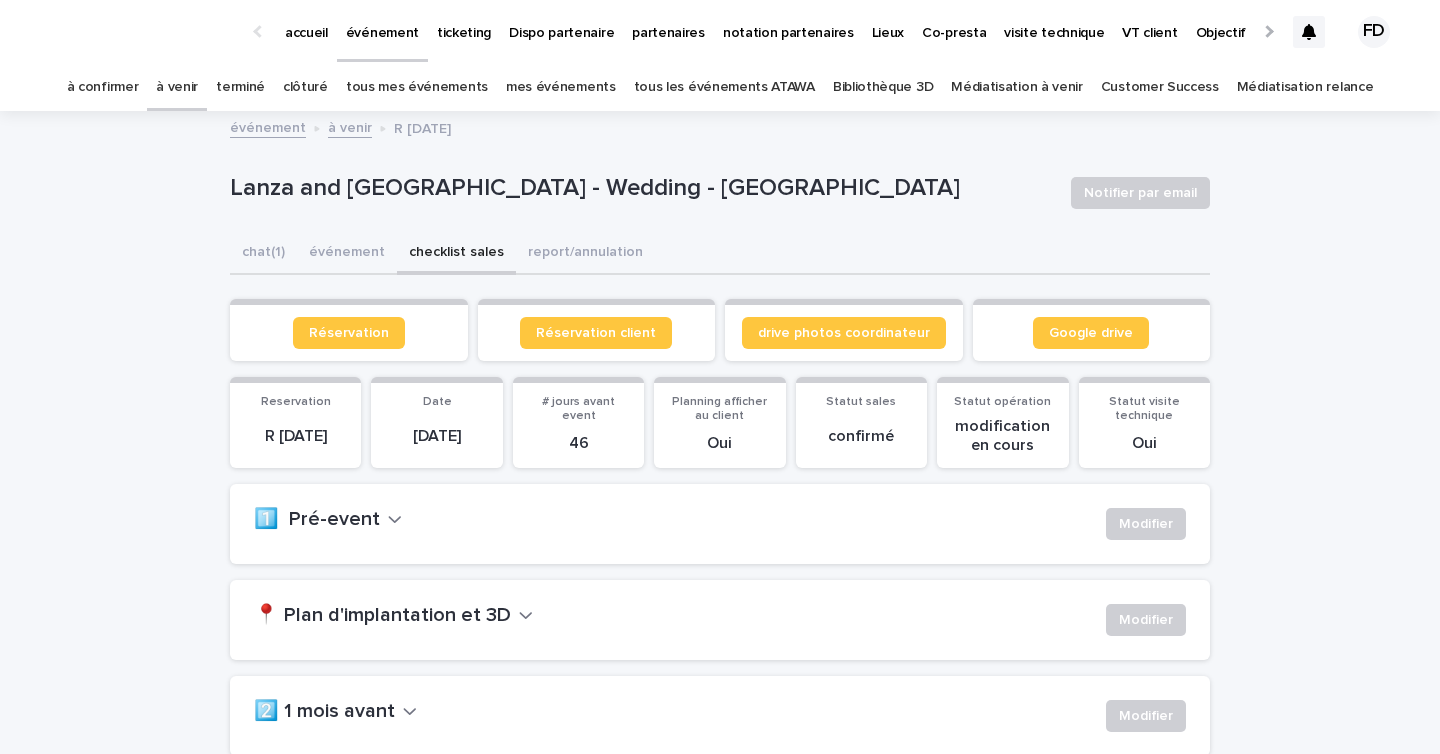 click on "checklist sales" at bounding box center (456, 254) 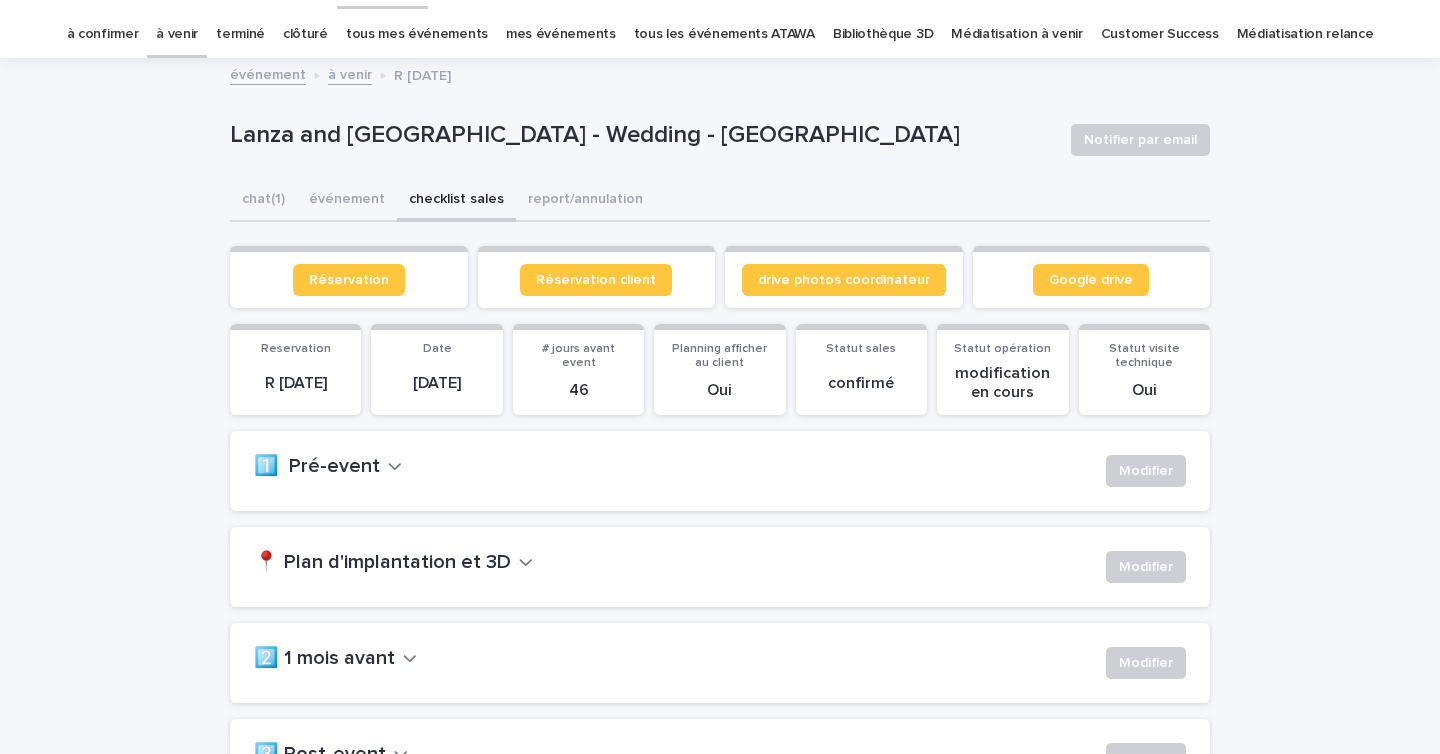 scroll, scrollTop: 101, scrollLeft: 0, axis: vertical 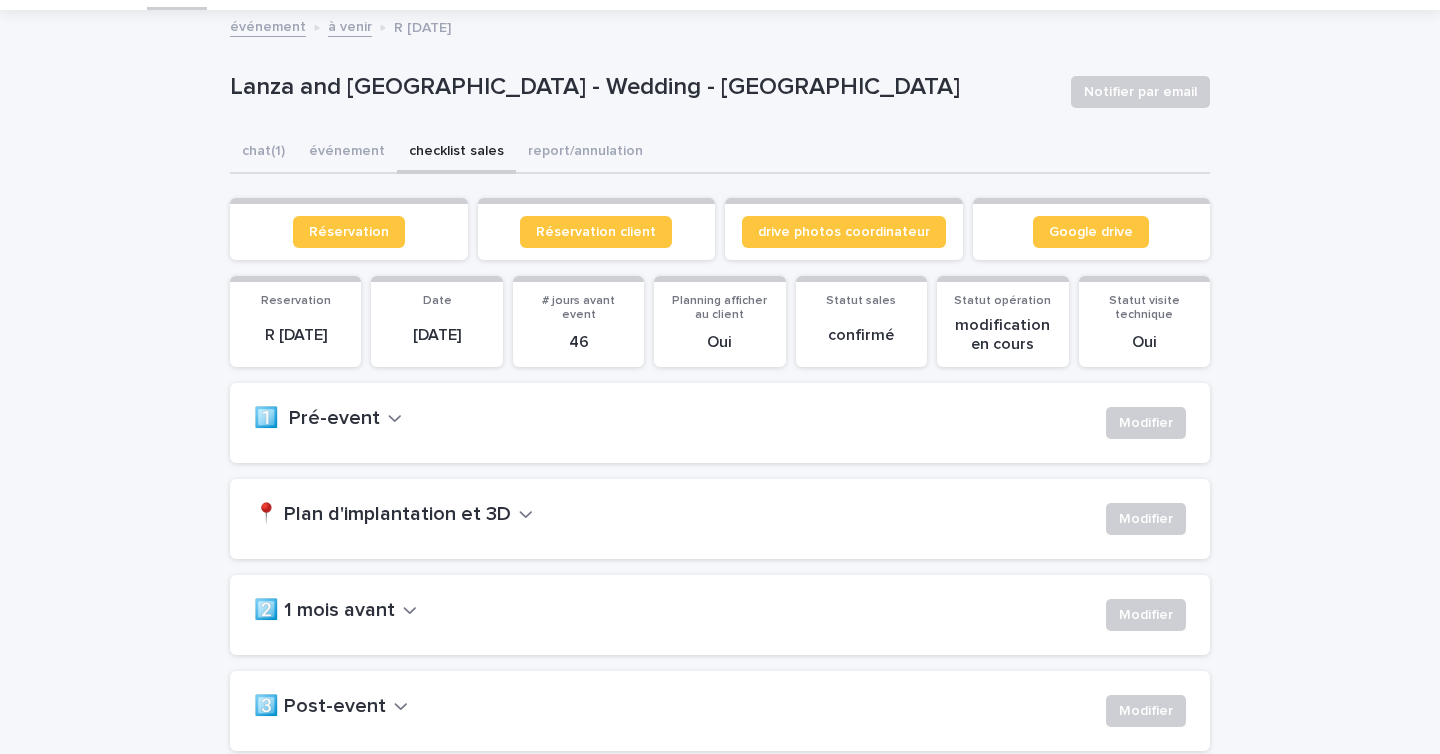 click on "📍 Plan d'implantation et 3D" at bounding box center [382, 515] 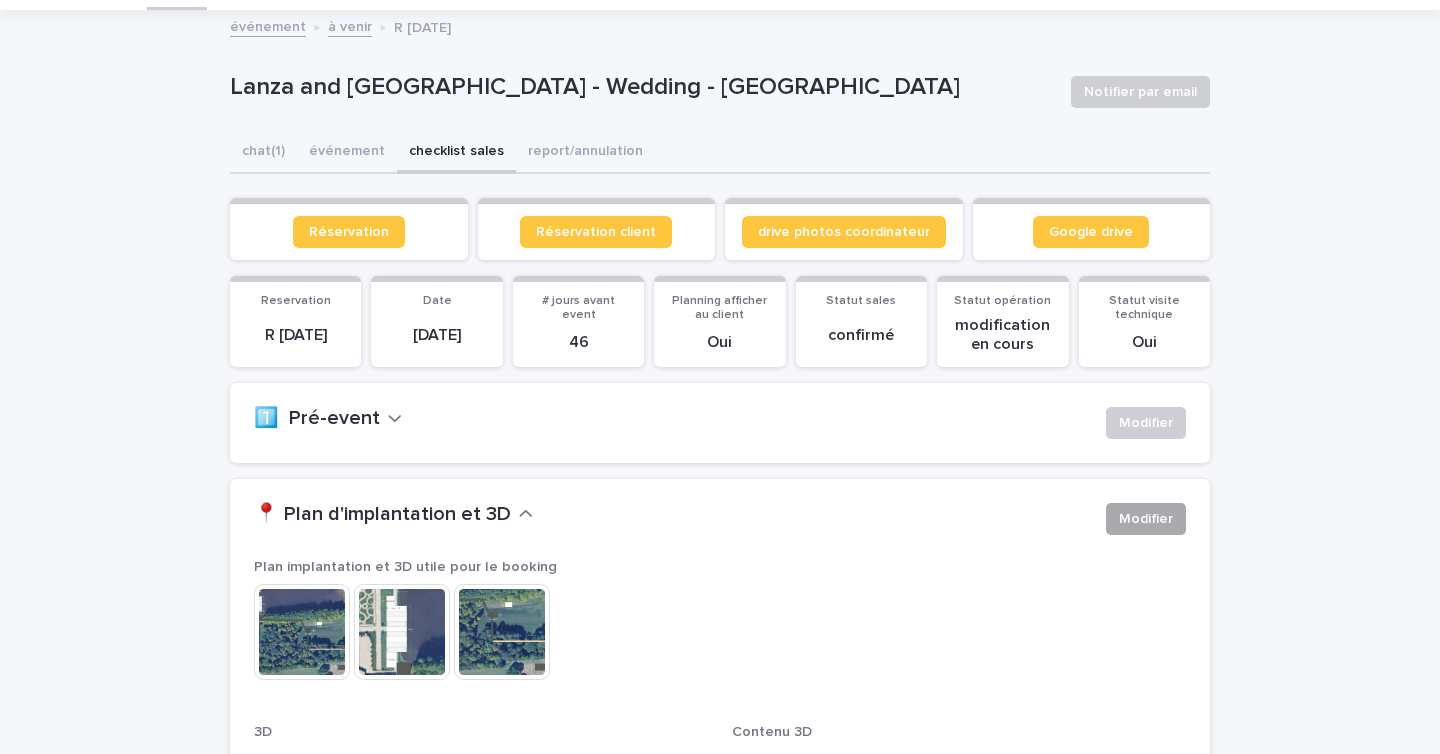 click on "Modifier" at bounding box center [1146, 519] 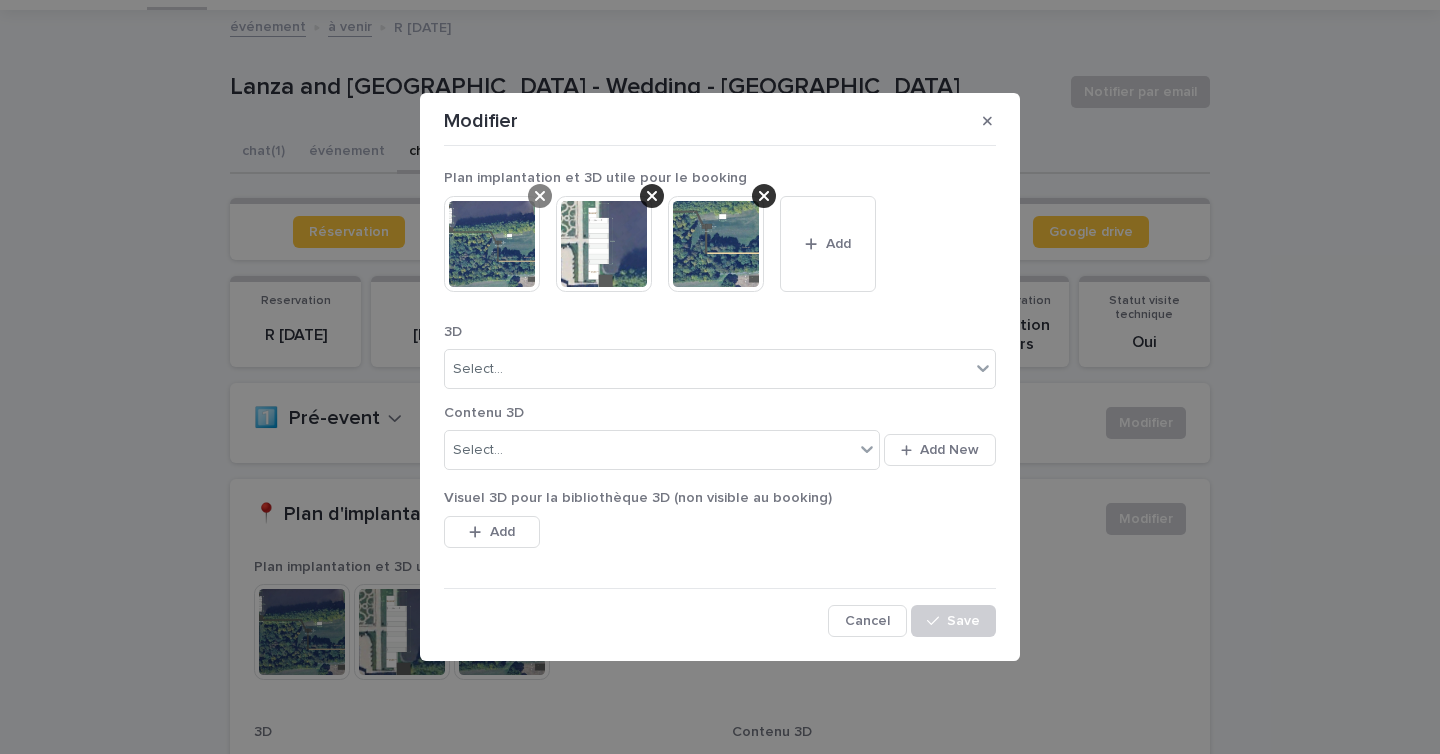 click 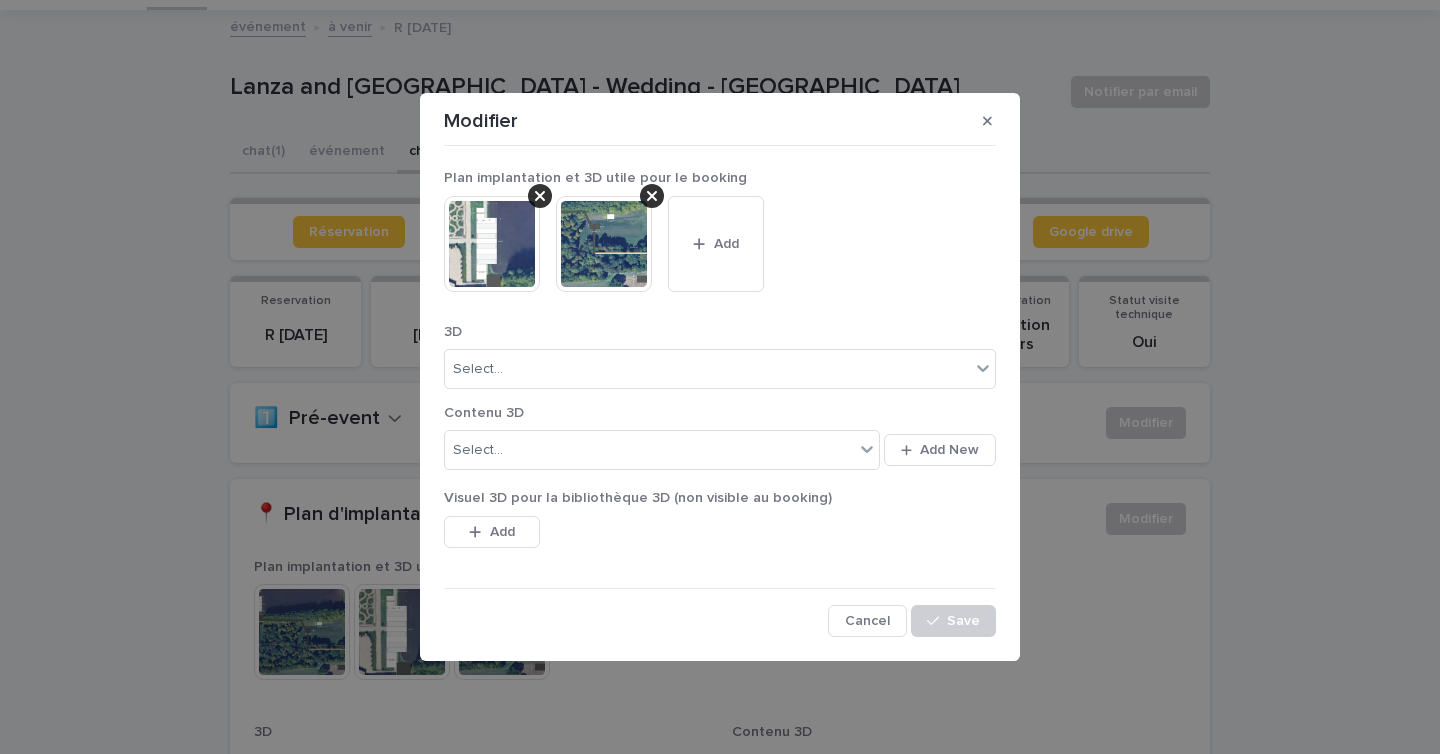 click 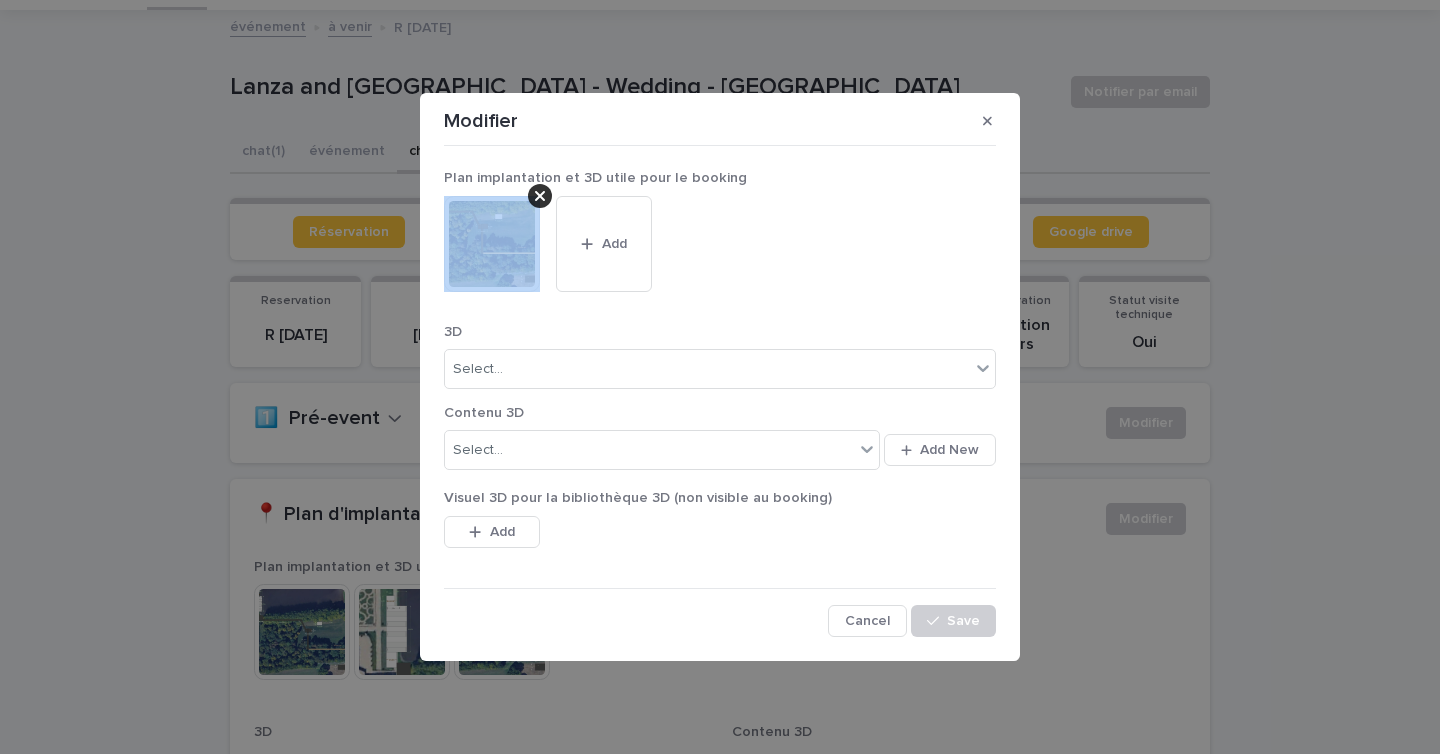 click 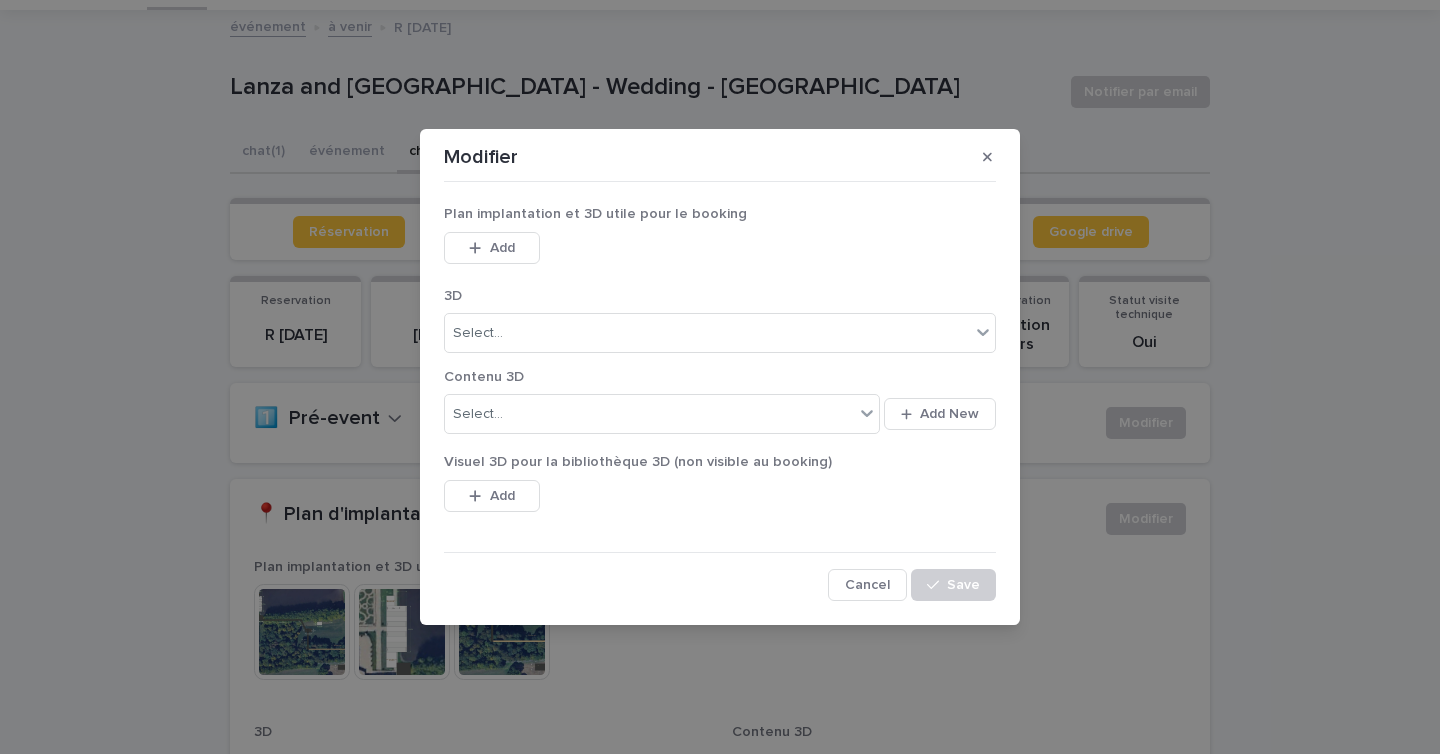 click on "Add" at bounding box center [502, 248] 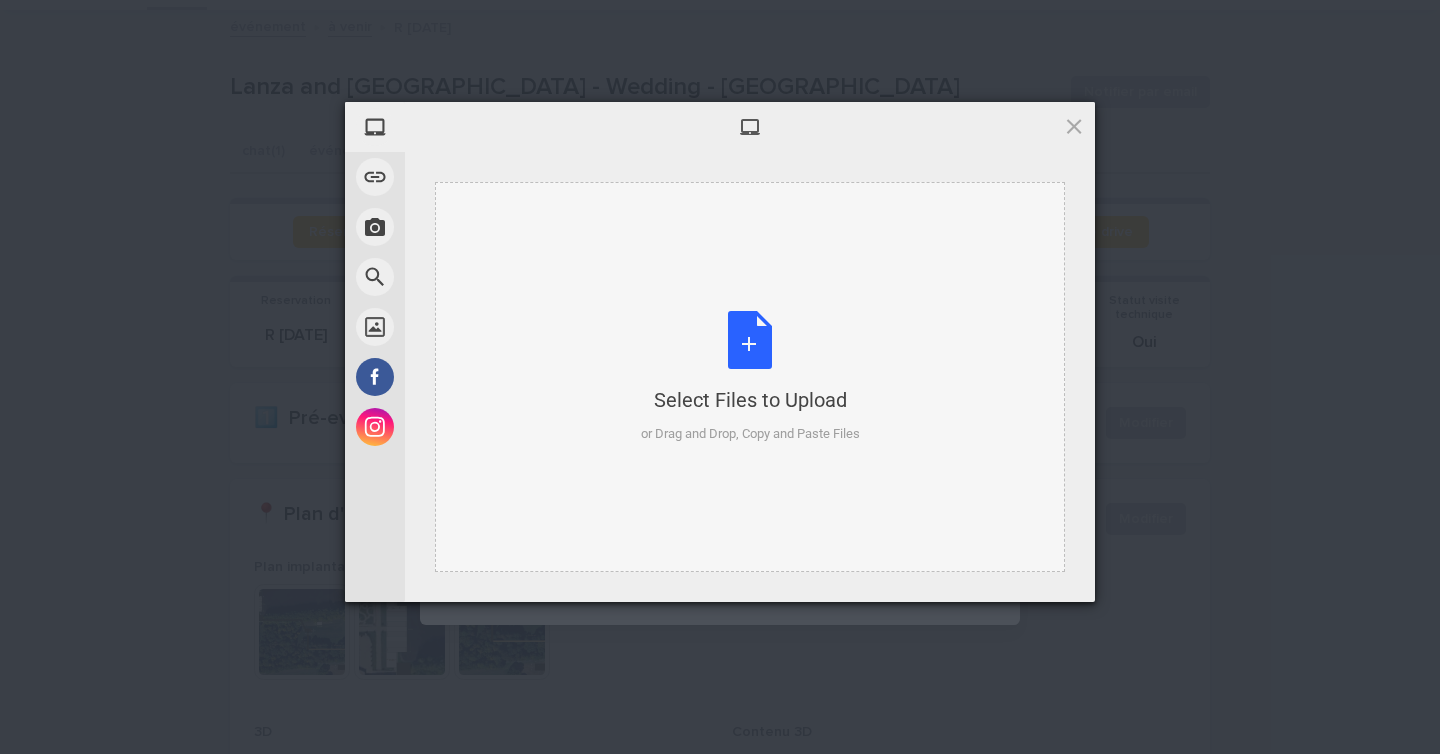 click on "Select Files to Upload
or Drag and Drop, Copy and Paste Files" at bounding box center (750, 377) 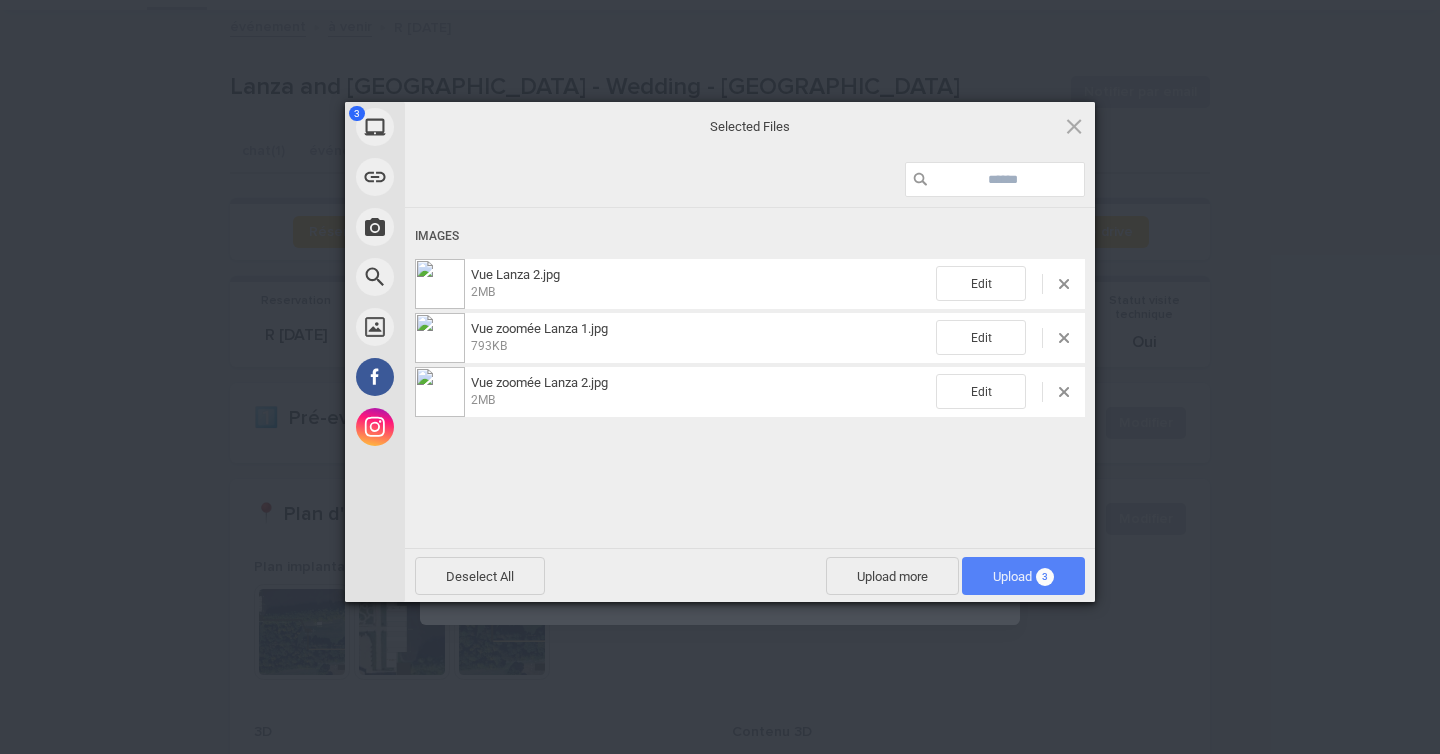 click on "Upload
3" at bounding box center [1023, 576] 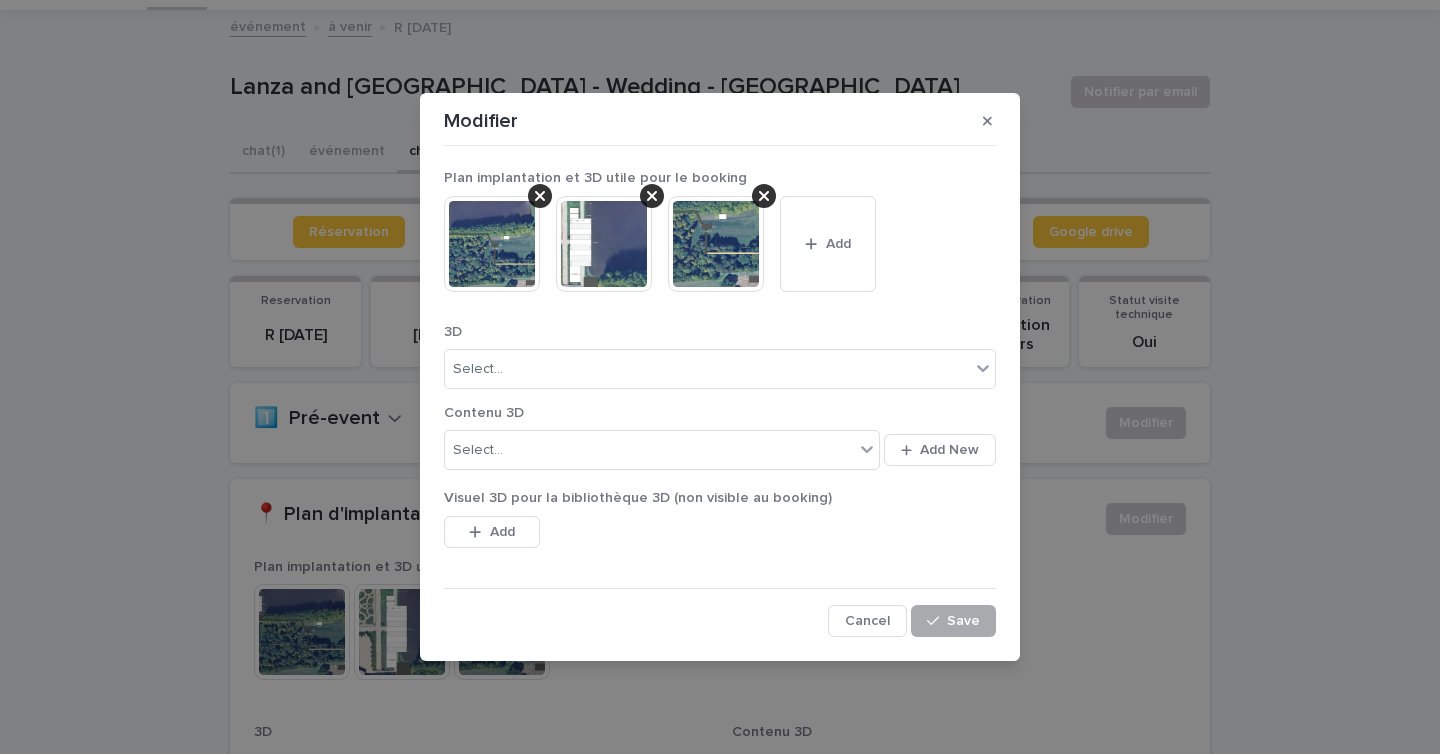 click on "Save" at bounding box center [963, 621] 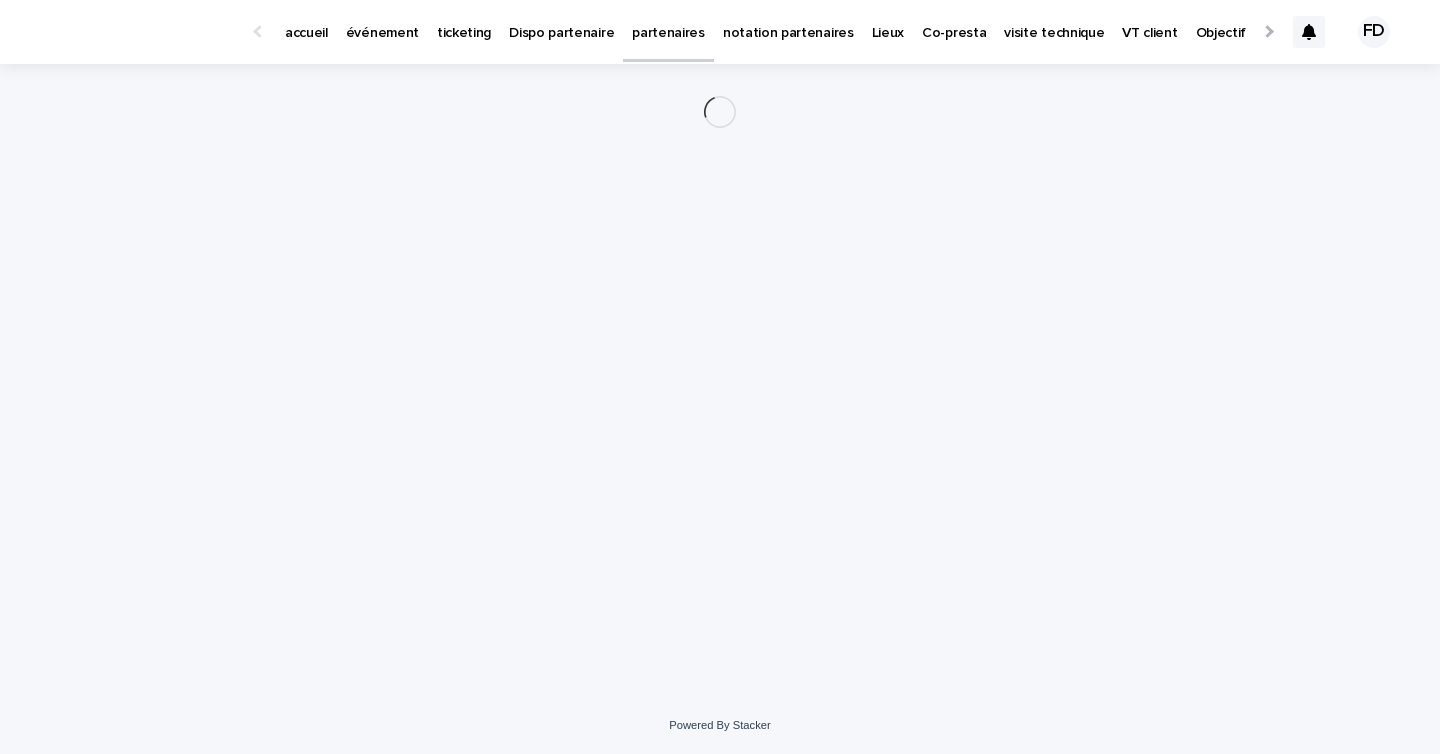 scroll, scrollTop: 0, scrollLeft: 0, axis: both 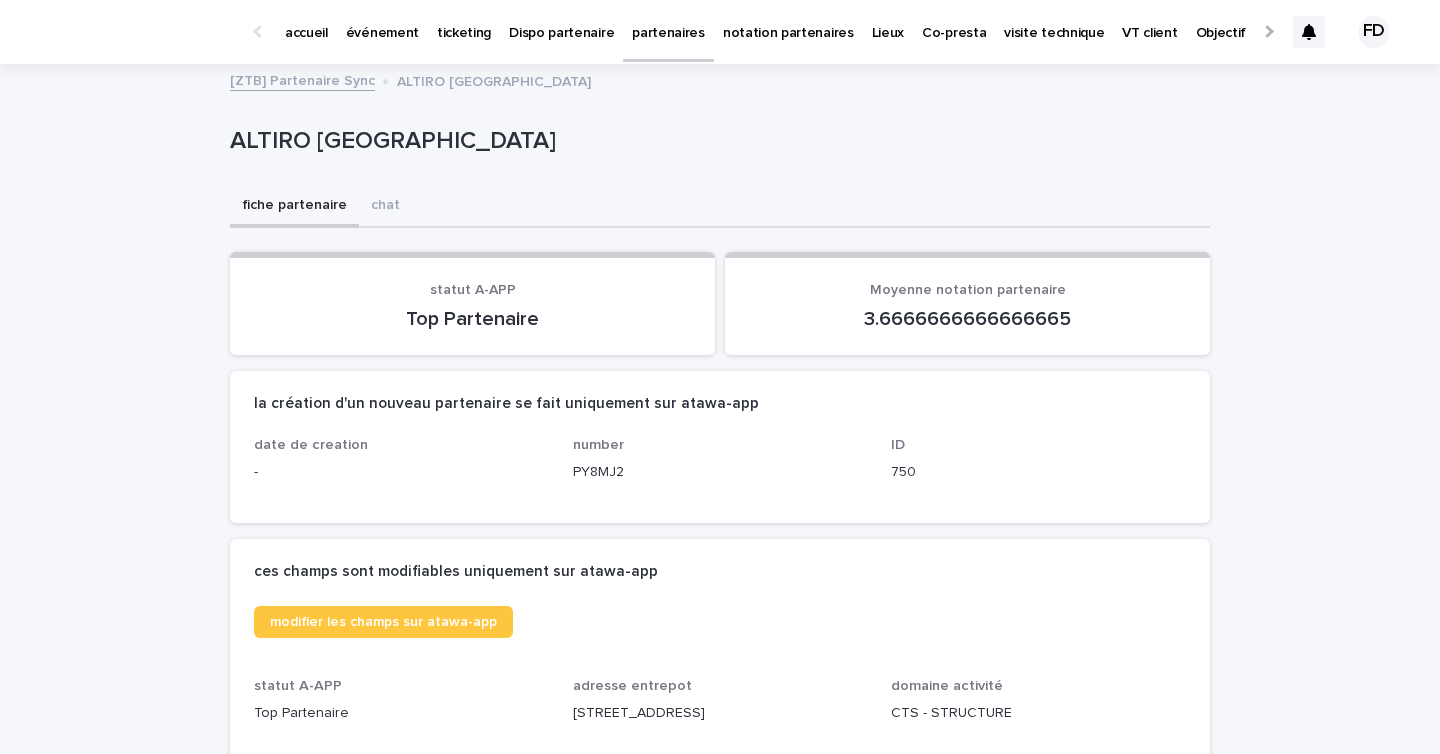click on "accueil" at bounding box center [306, 31] 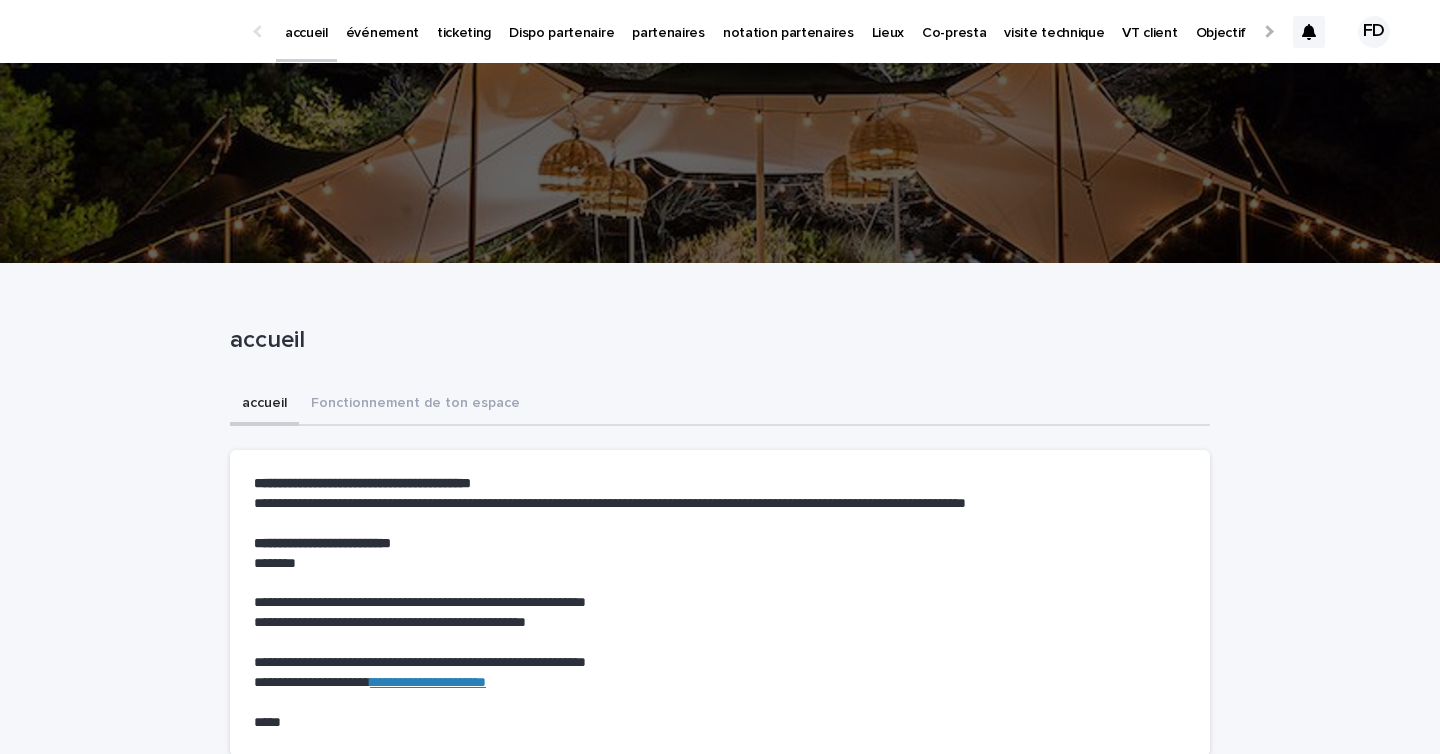 click on "partenaires" at bounding box center [668, 31] 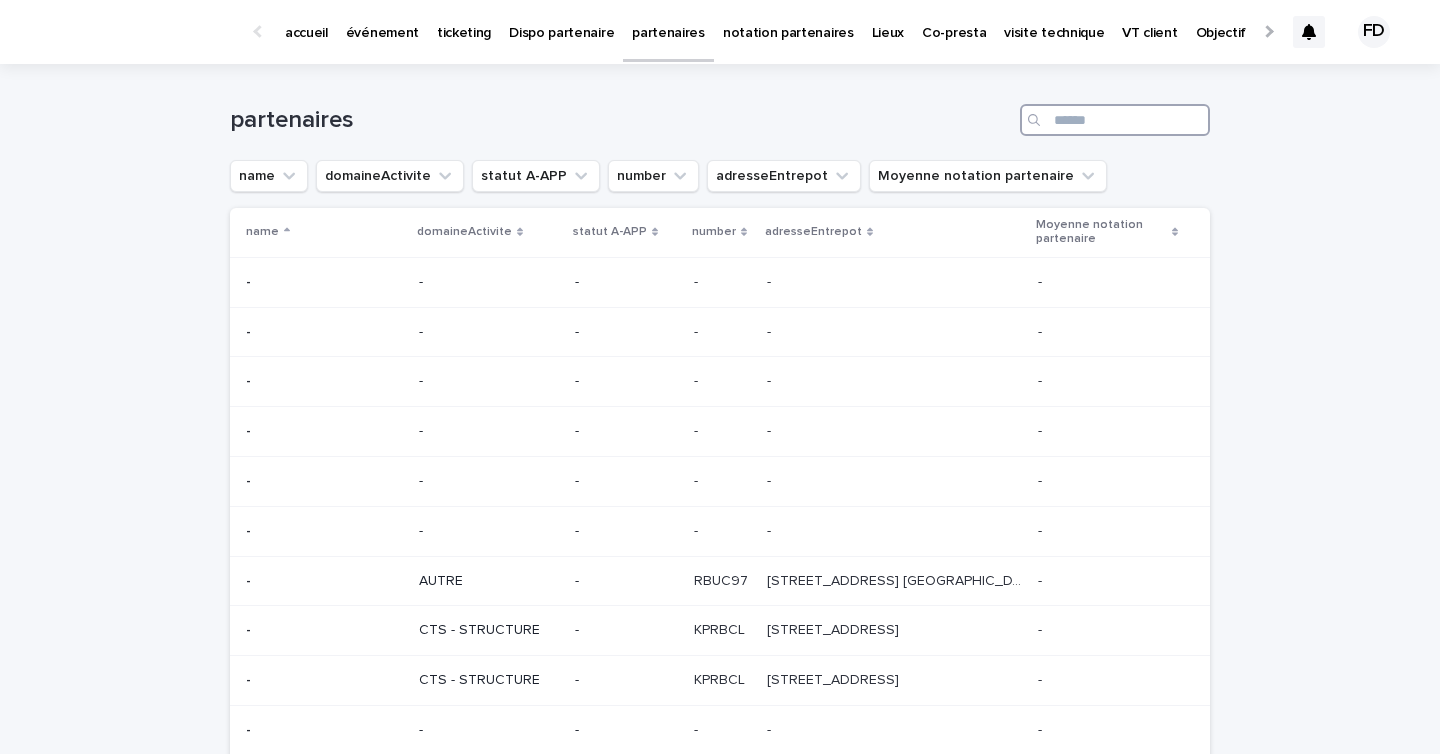 click at bounding box center (1115, 120) 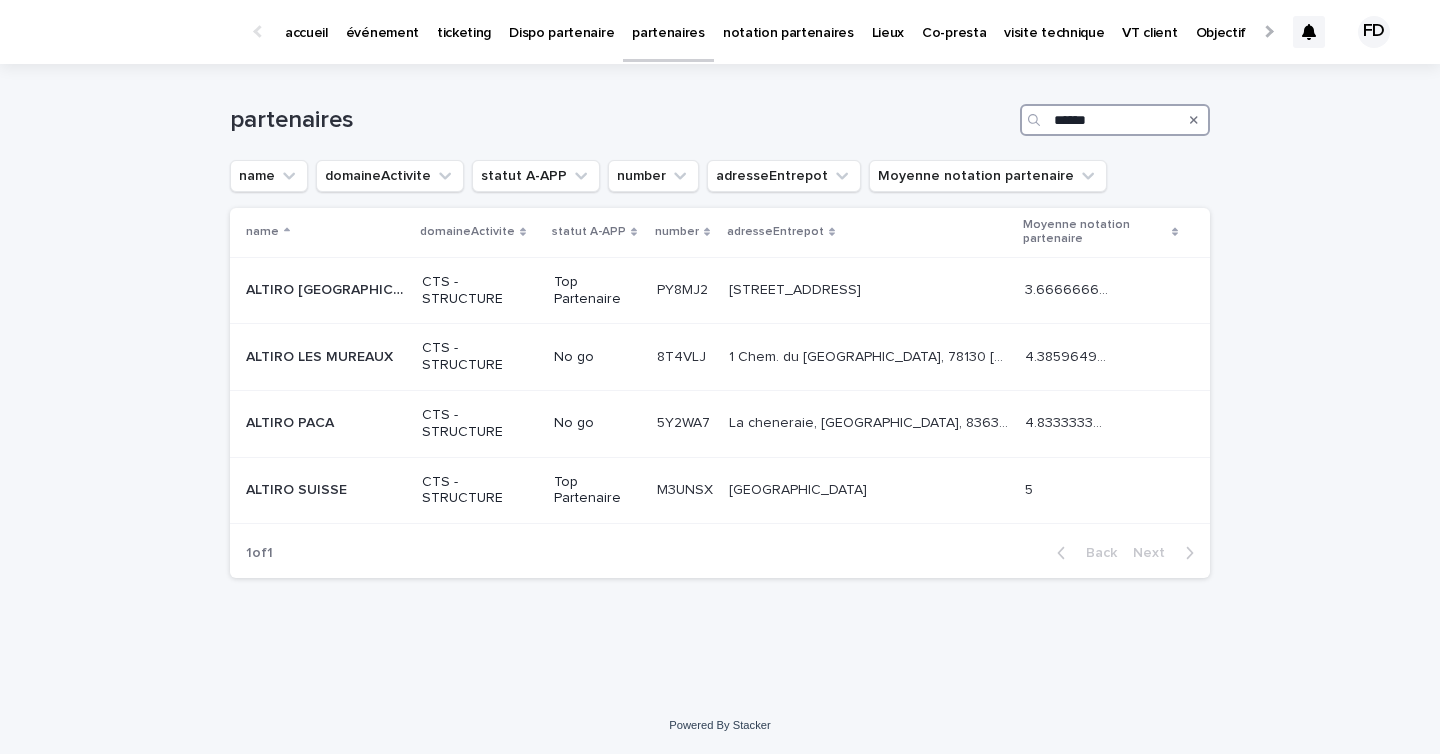 type on "******" 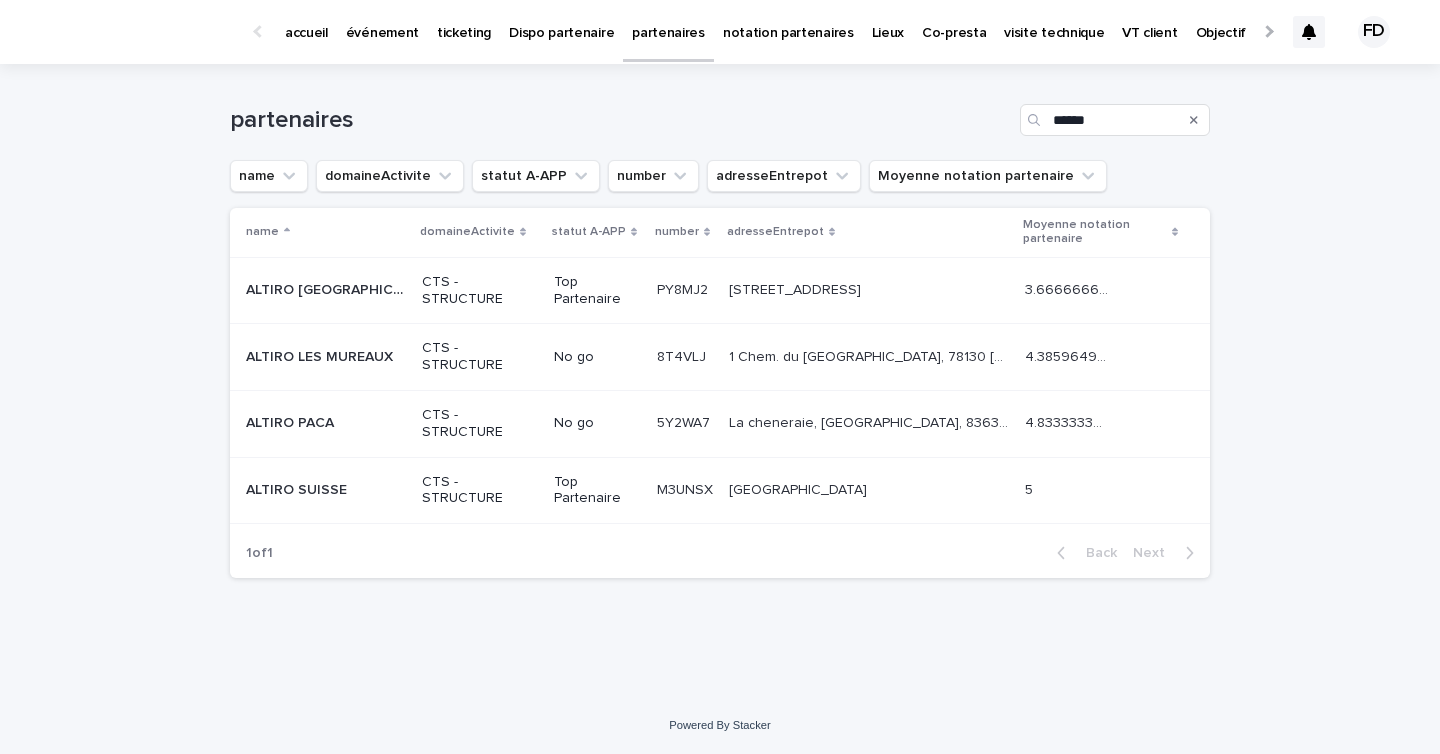 click on "CTS - STRUCTURE" at bounding box center [480, 291] 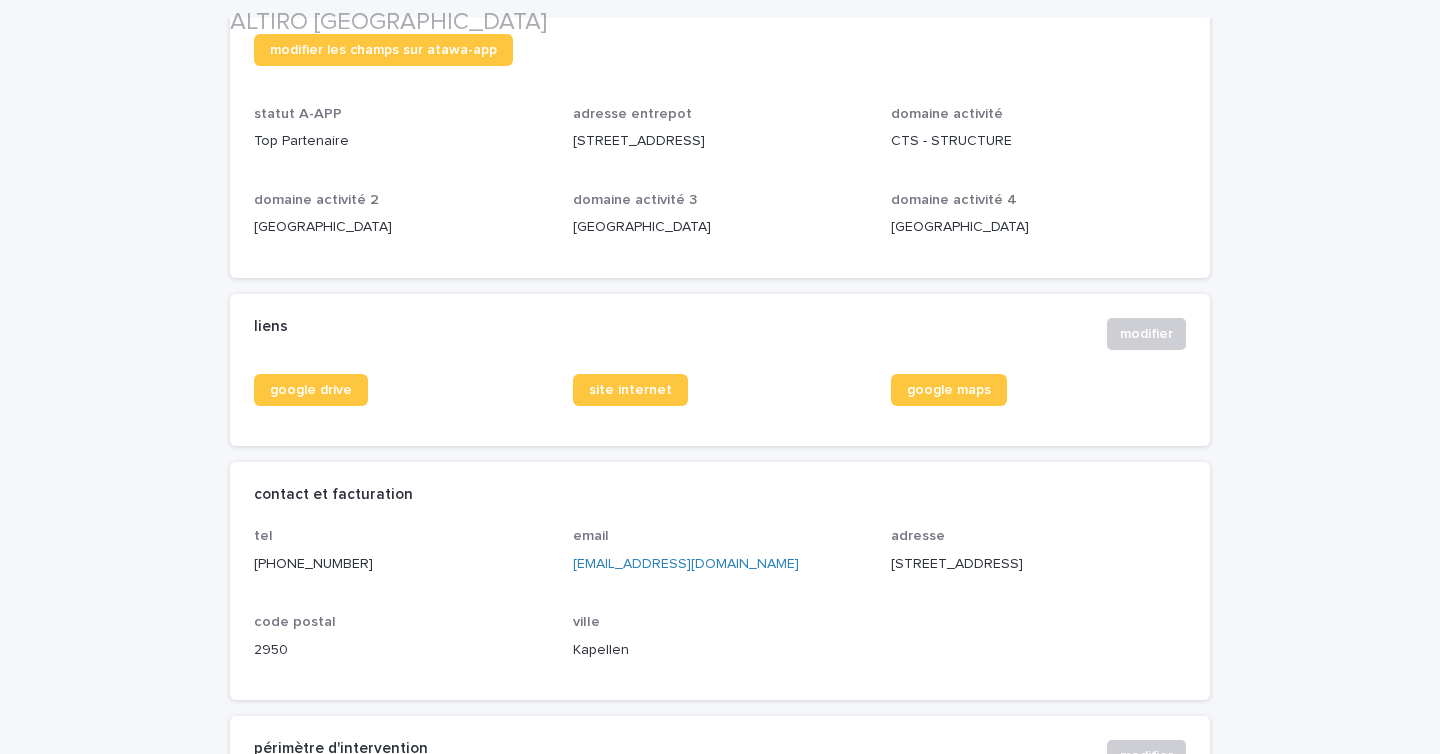 scroll, scrollTop: 574, scrollLeft: 0, axis: vertical 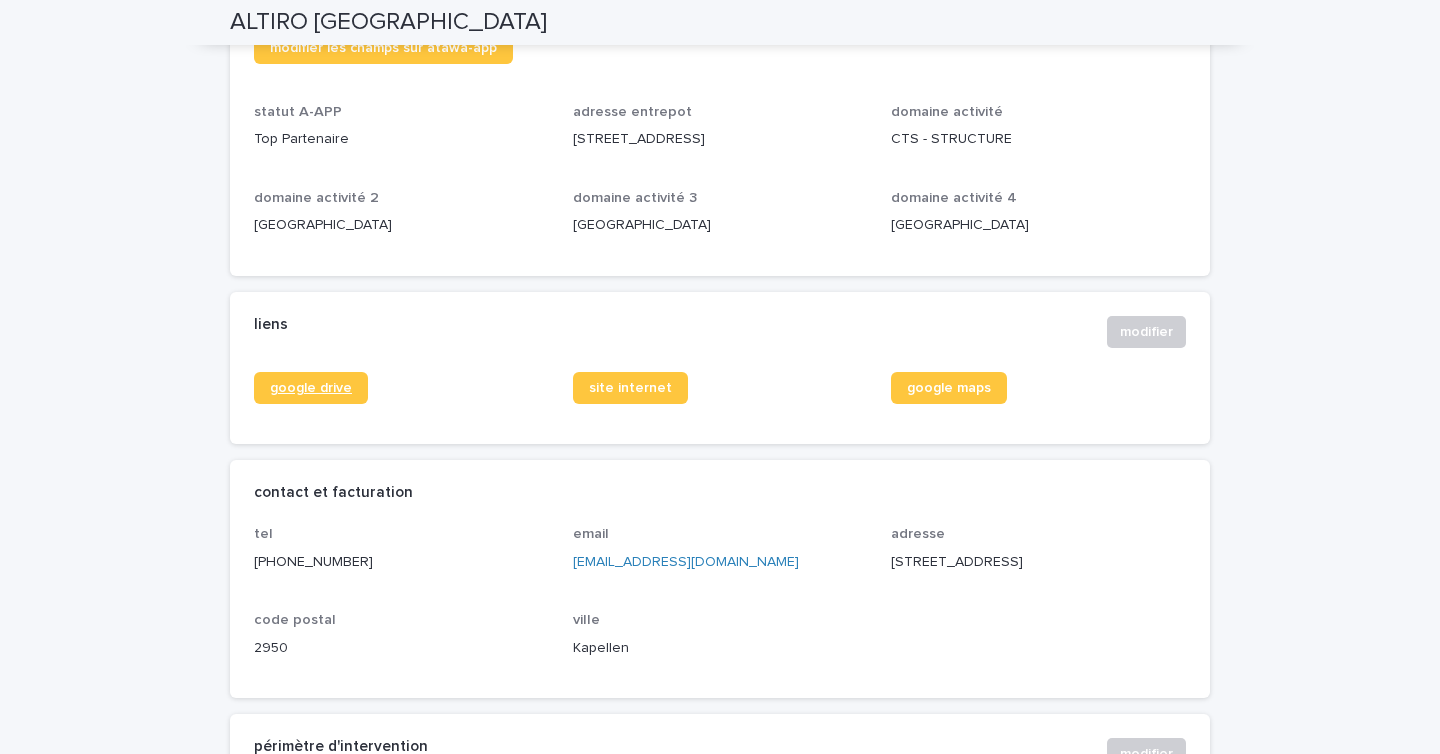 click on "google drive" at bounding box center [311, 388] 